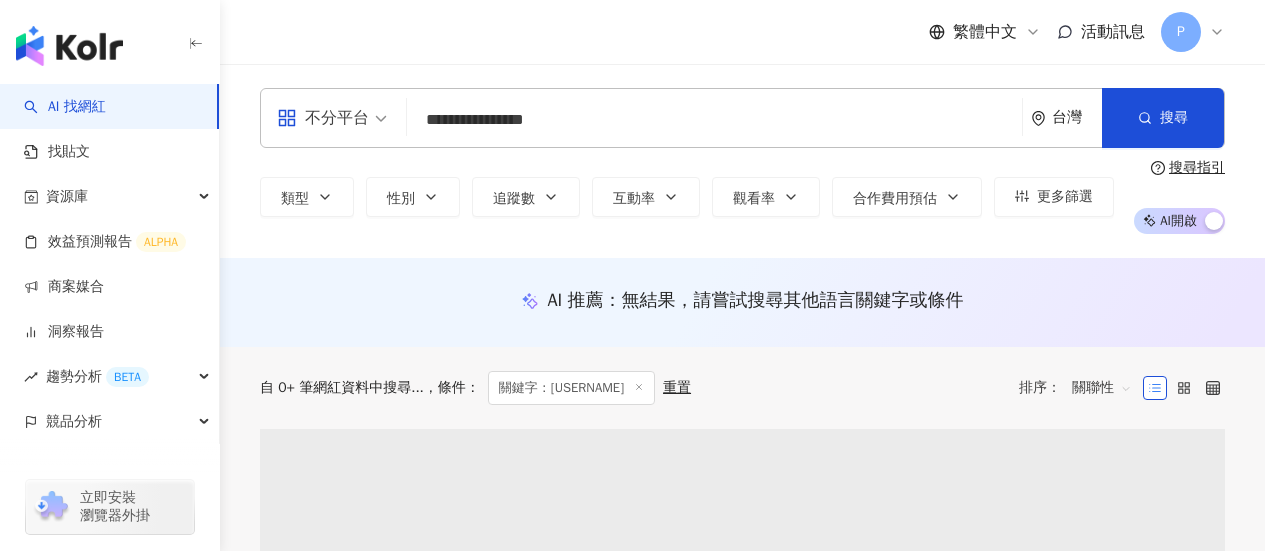 scroll, scrollTop: 0, scrollLeft: 0, axis: both 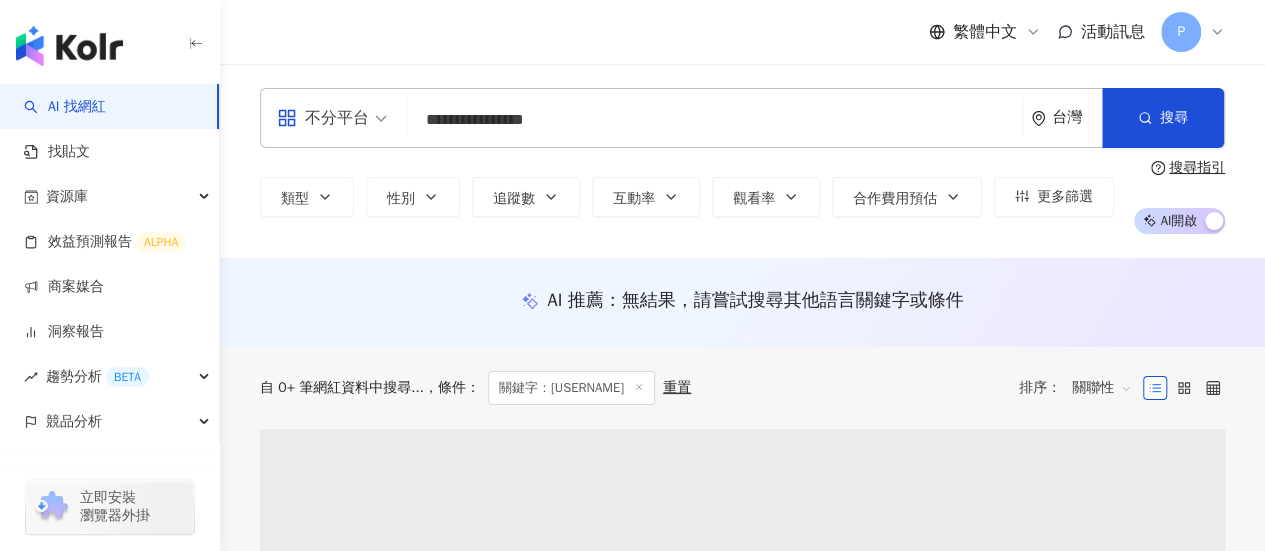 click on "**********" at bounding box center [714, 120] 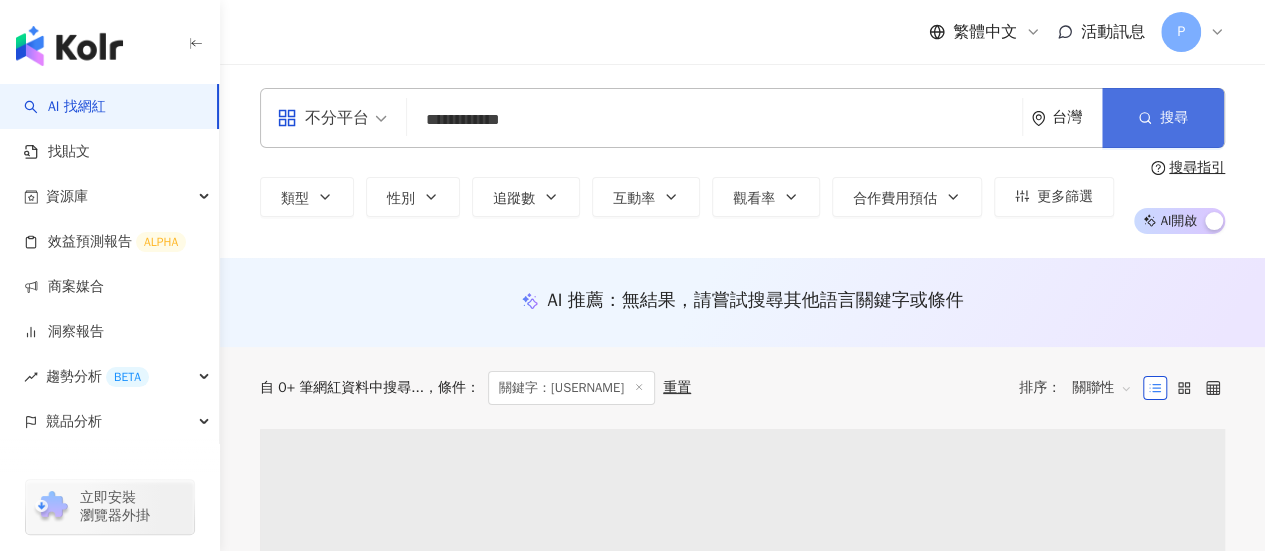 click on "搜尋" at bounding box center (1163, 118) 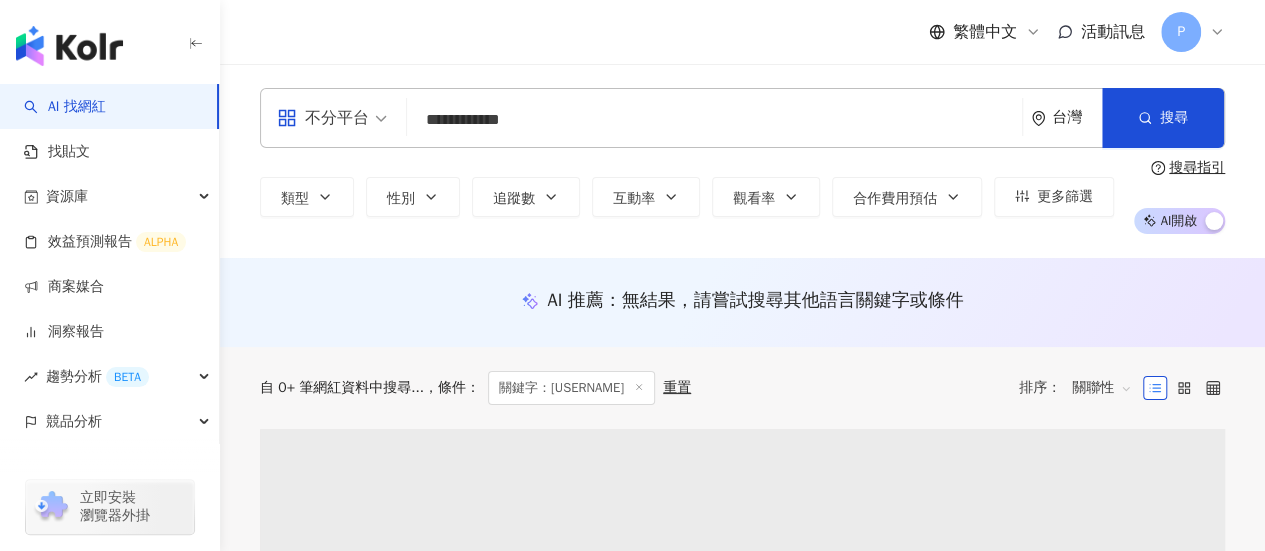 scroll, scrollTop: 200, scrollLeft: 0, axis: vertical 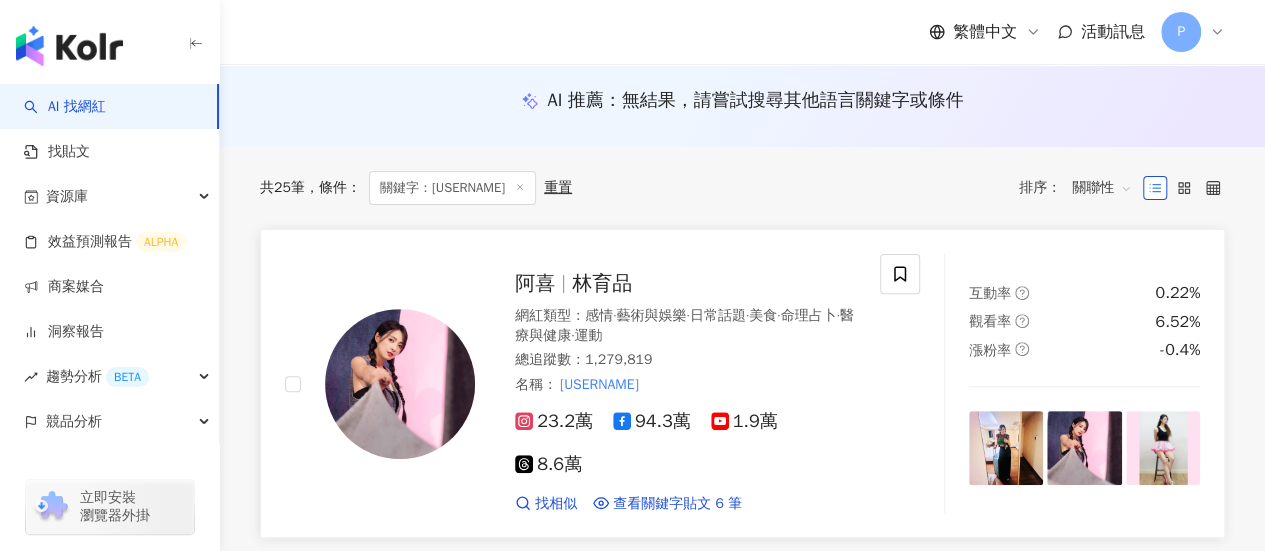 click on "阿喜" at bounding box center (543, 283) 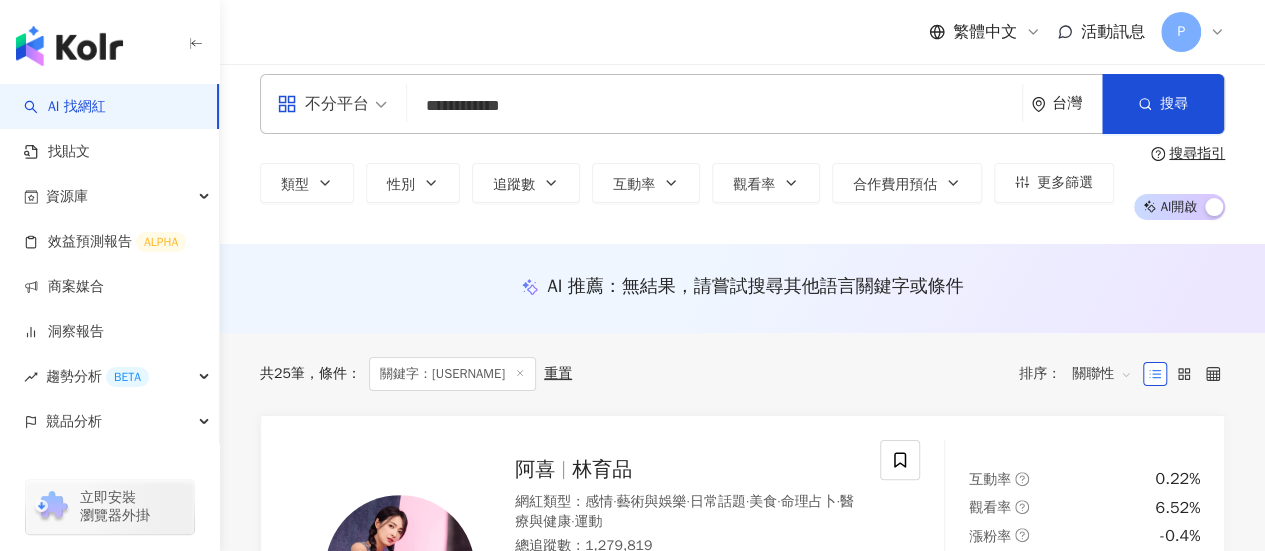 scroll, scrollTop: 0, scrollLeft: 0, axis: both 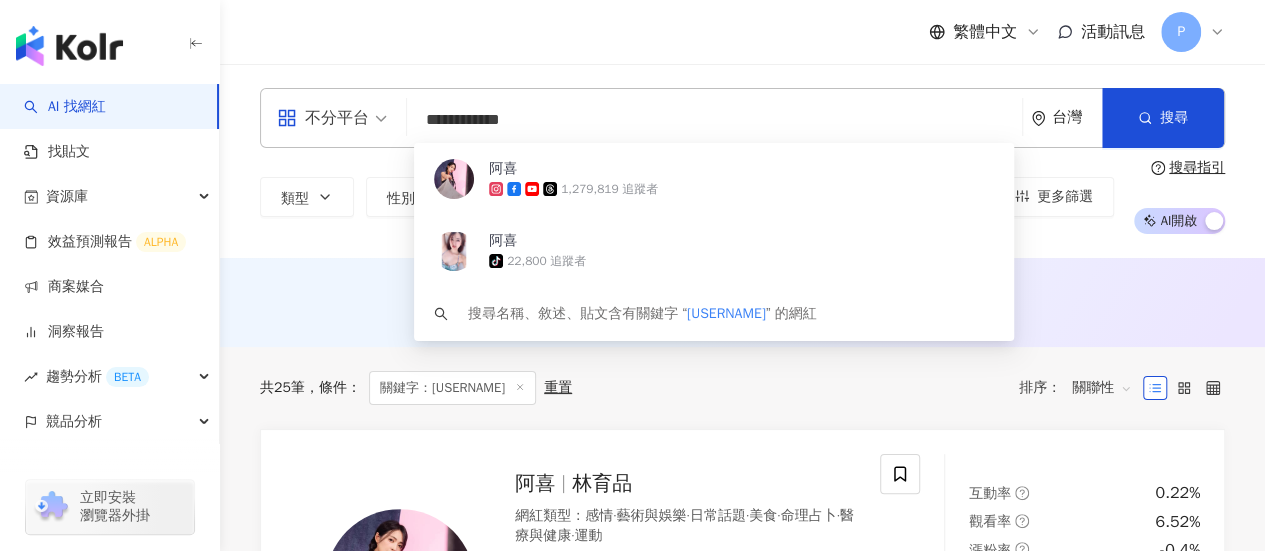 drag, startPoint x: 531, startPoint y: 123, endPoint x: 366, endPoint y: 109, distance: 165.59288 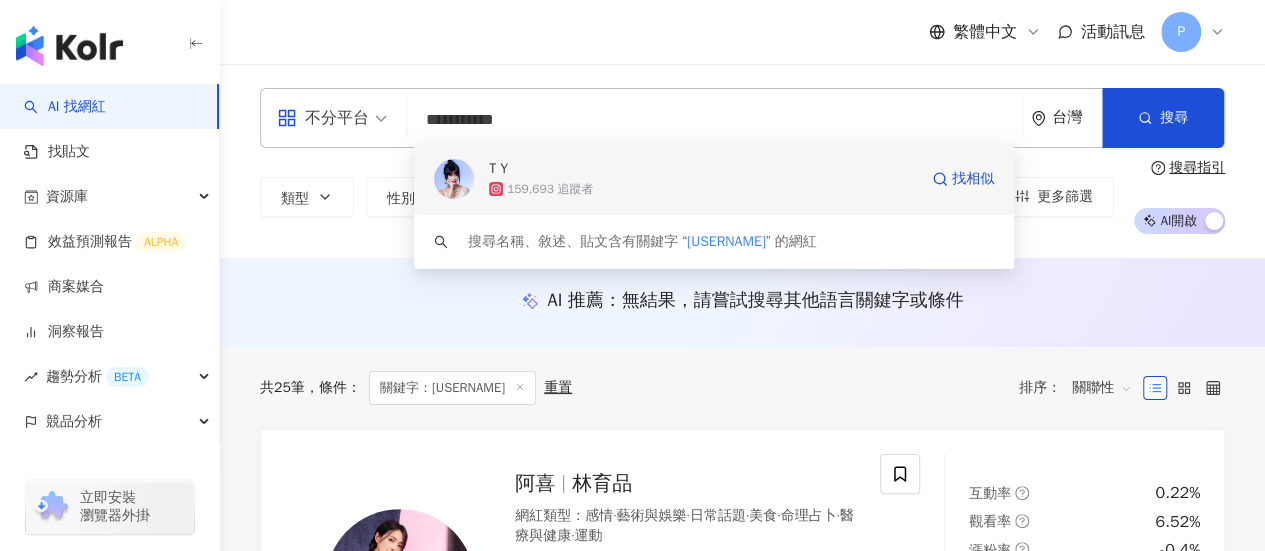 click on "159,693   追蹤者" at bounding box center [550, 189] 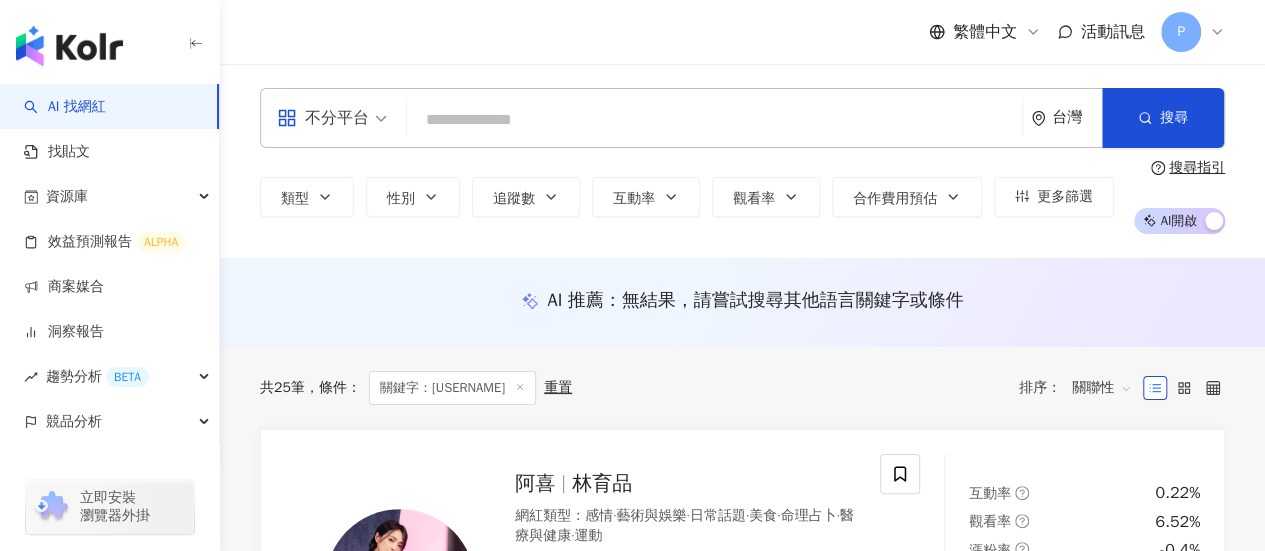 click at bounding box center (714, 120) 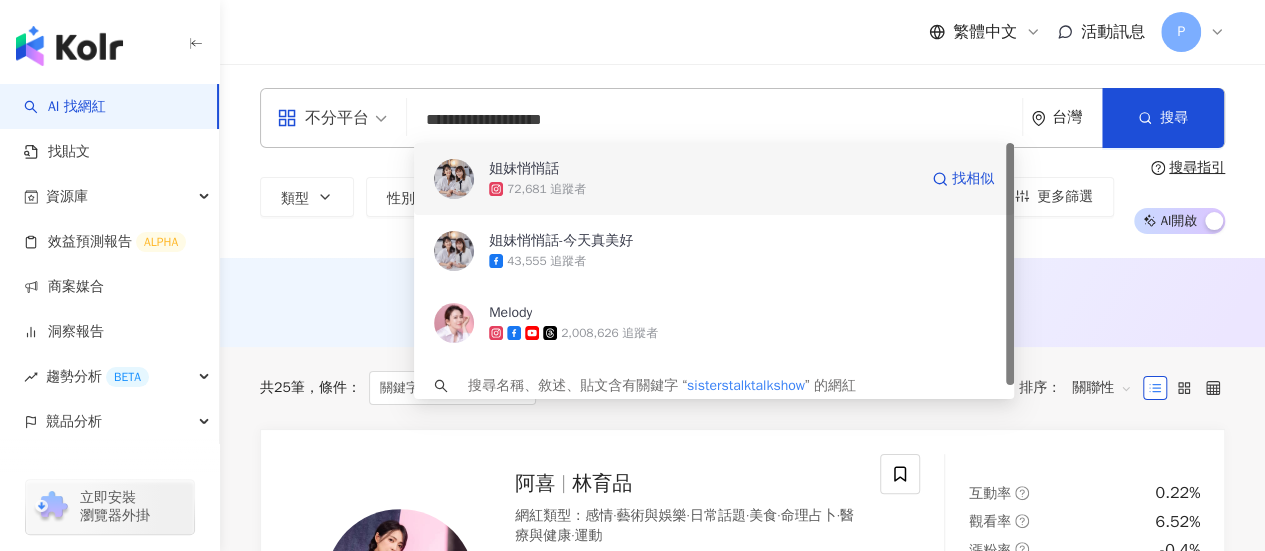 click on "72,681   追蹤者" at bounding box center (703, 189) 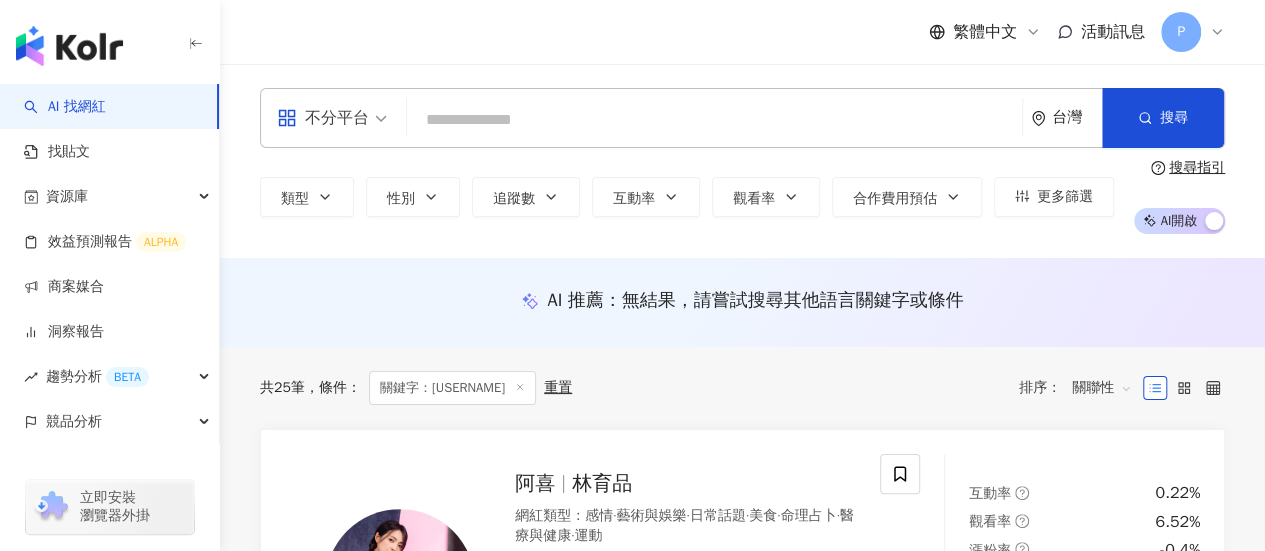 click at bounding box center [714, 120] 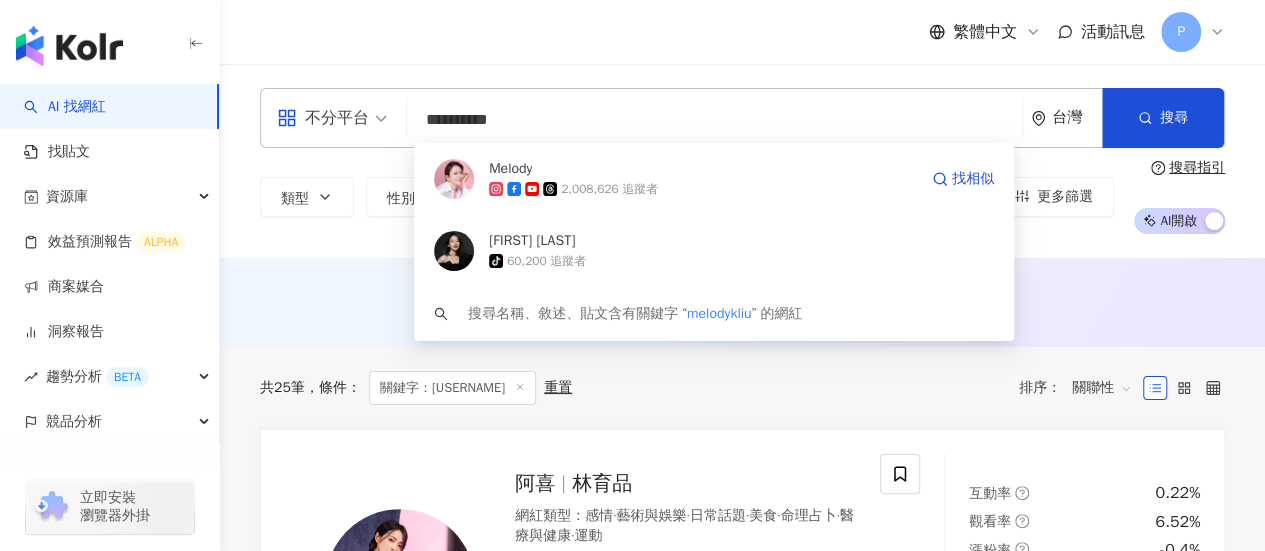 click on "Melody" at bounding box center (703, 169) 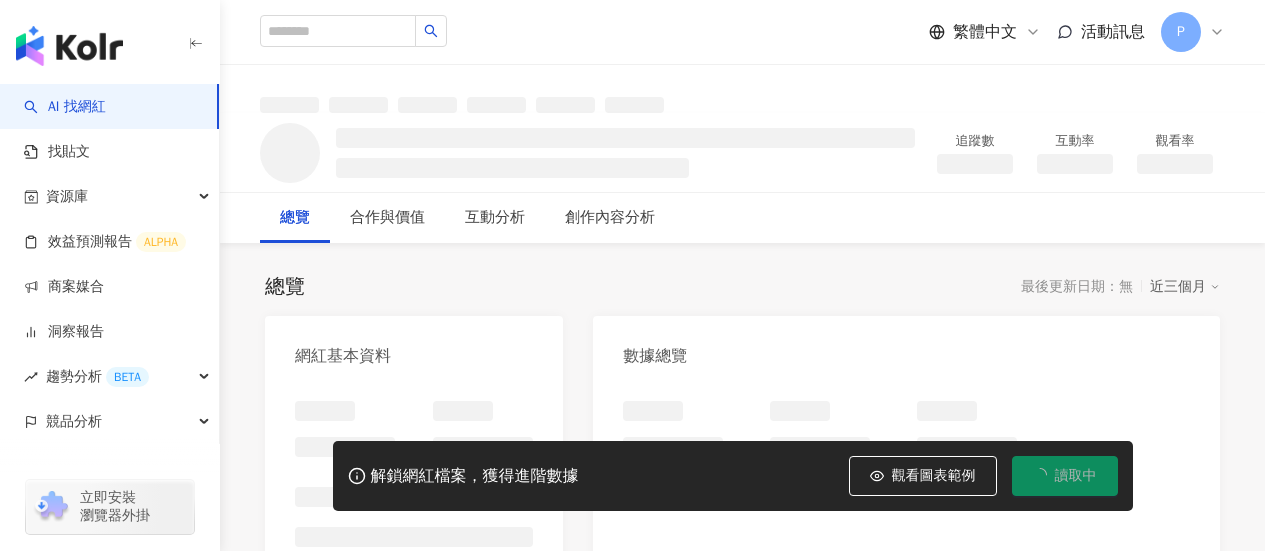 scroll, scrollTop: 0, scrollLeft: 0, axis: both 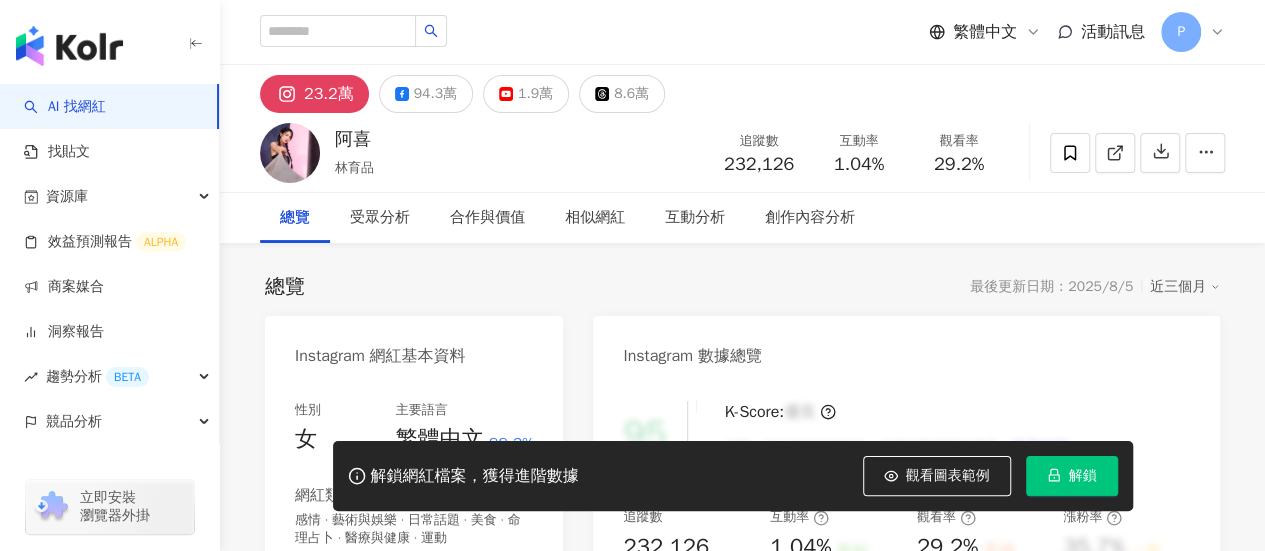 click on "解鎖" at bounding box center (1072, 476) 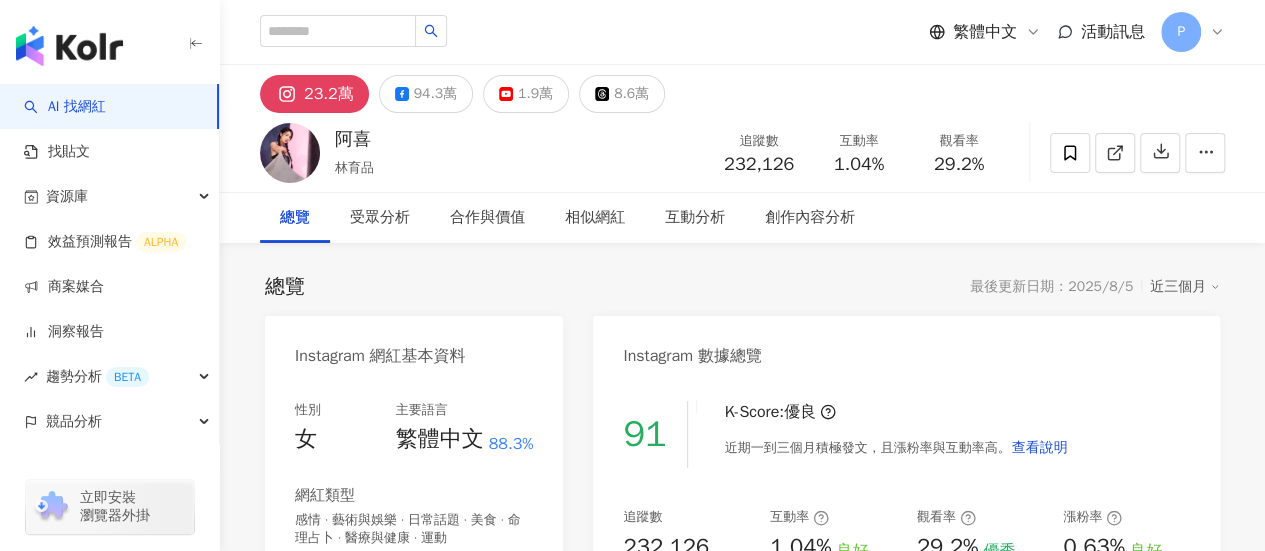 click on "總覽 最後更新日期：2025/8/5 近三個月" at bounding box center [742, 287] 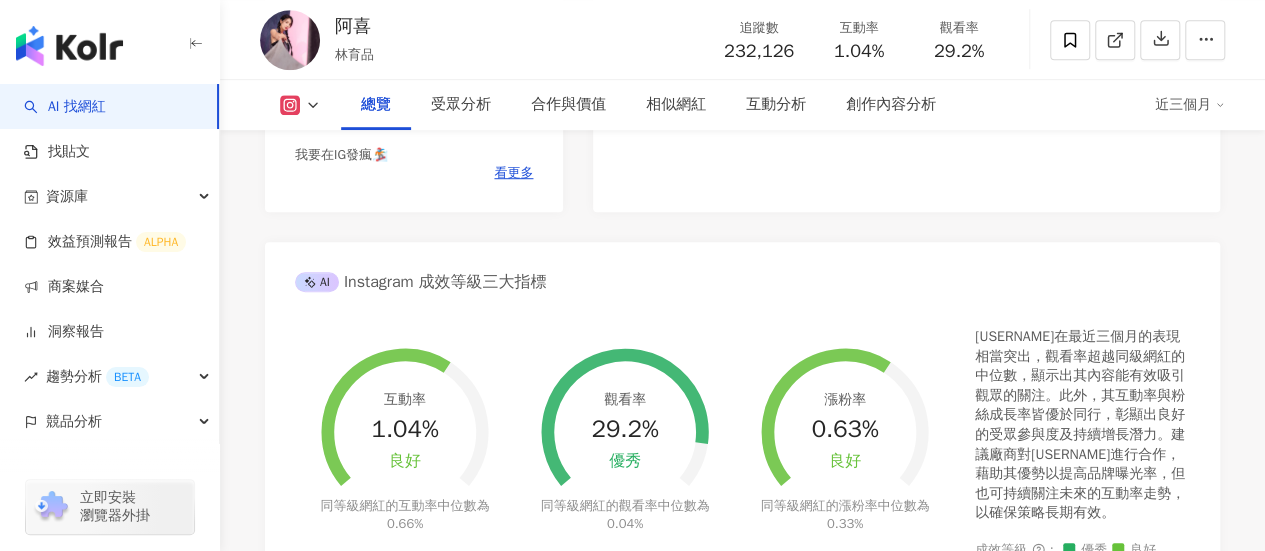 scroll, scrollTop: 0, scrollLeft: 0, axis: both 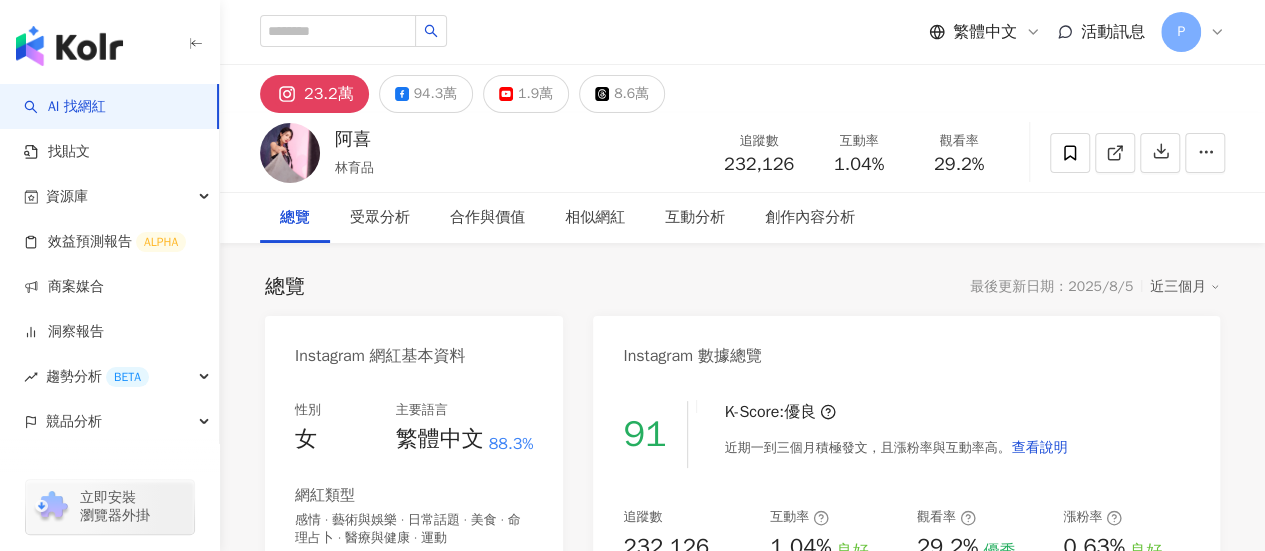 click at bounding box center (353, 32) 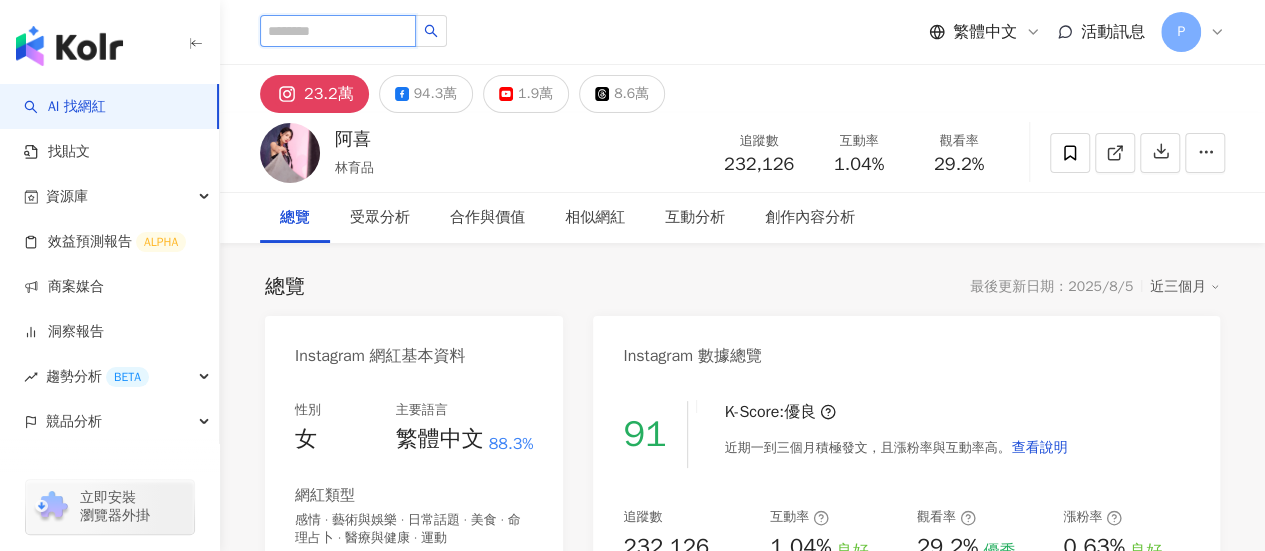 click at bounding box center [338, 31] 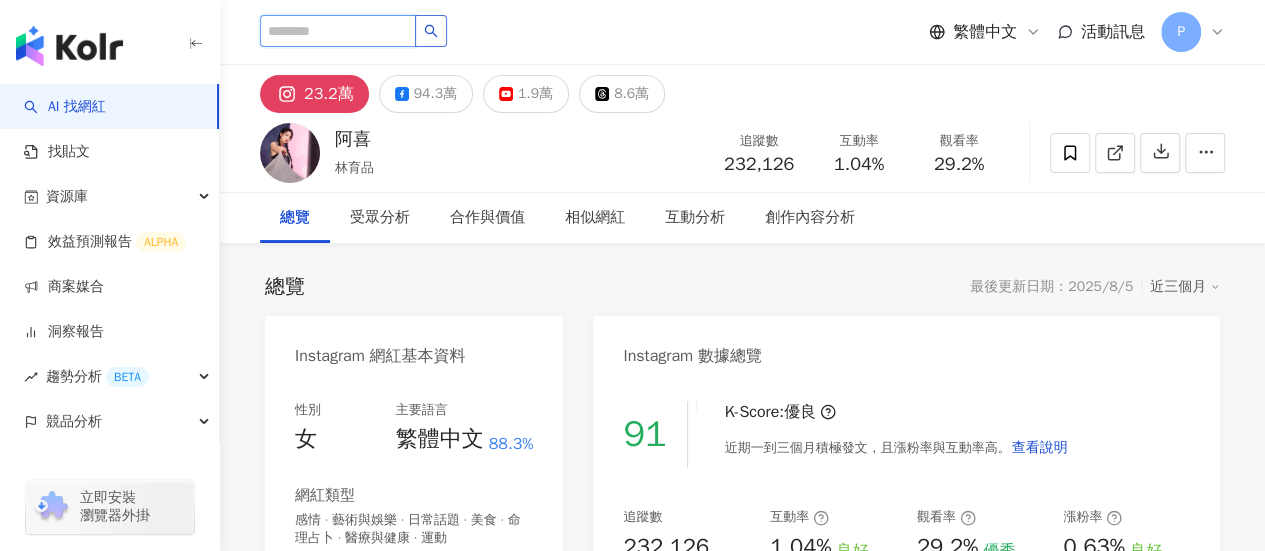 paste on "********" 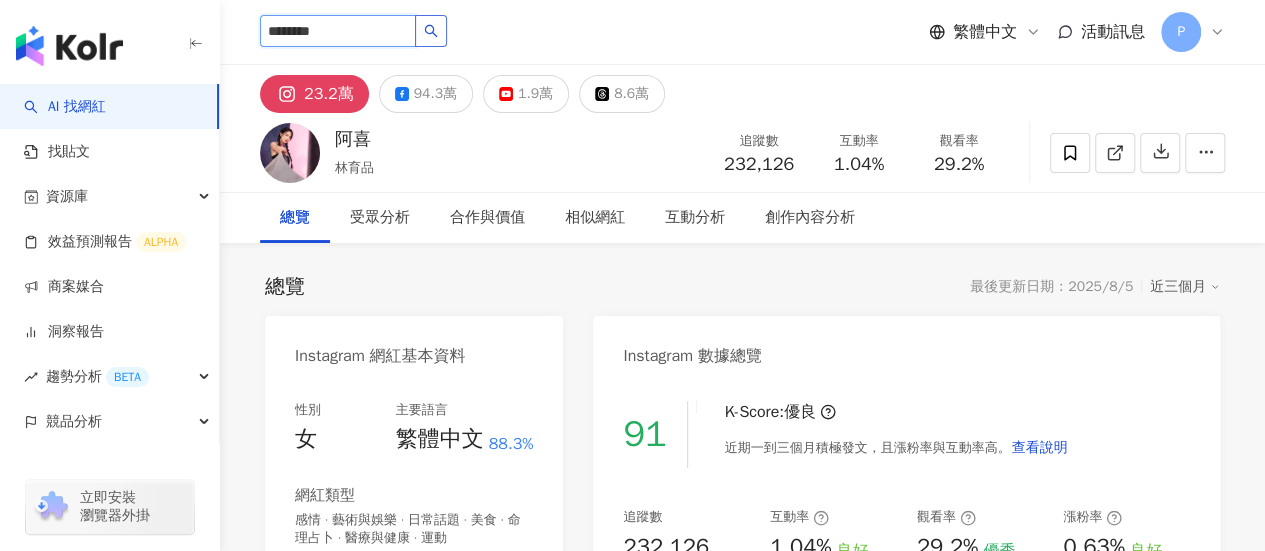 click at bounding box center (431, 31) 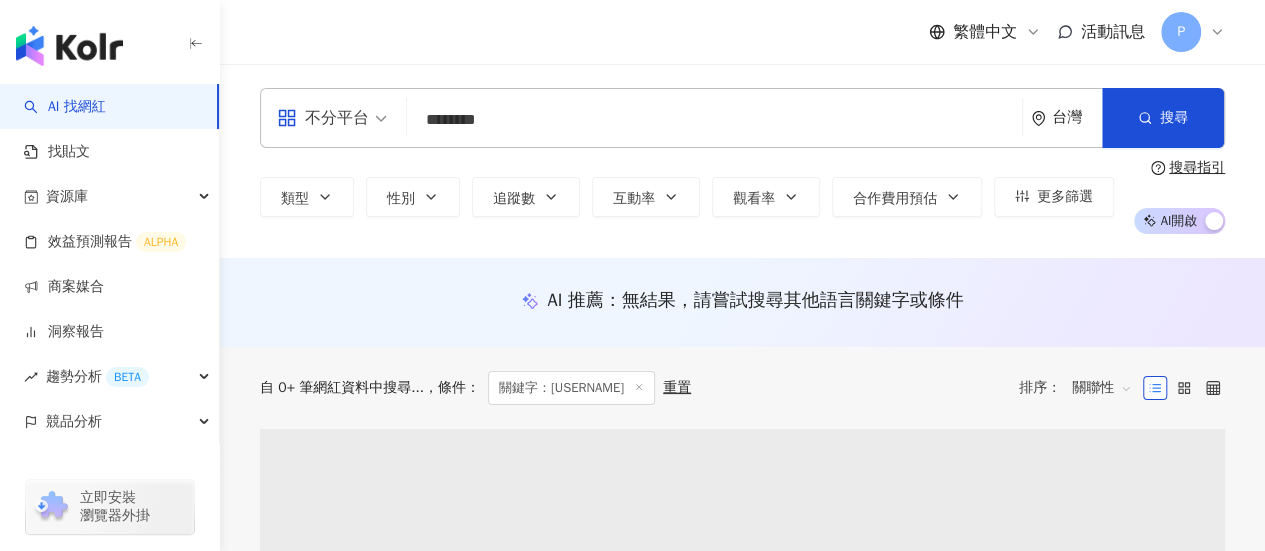 click on "不分平台 ******** 台灣 搜尋" at bounding box center (742, 118) 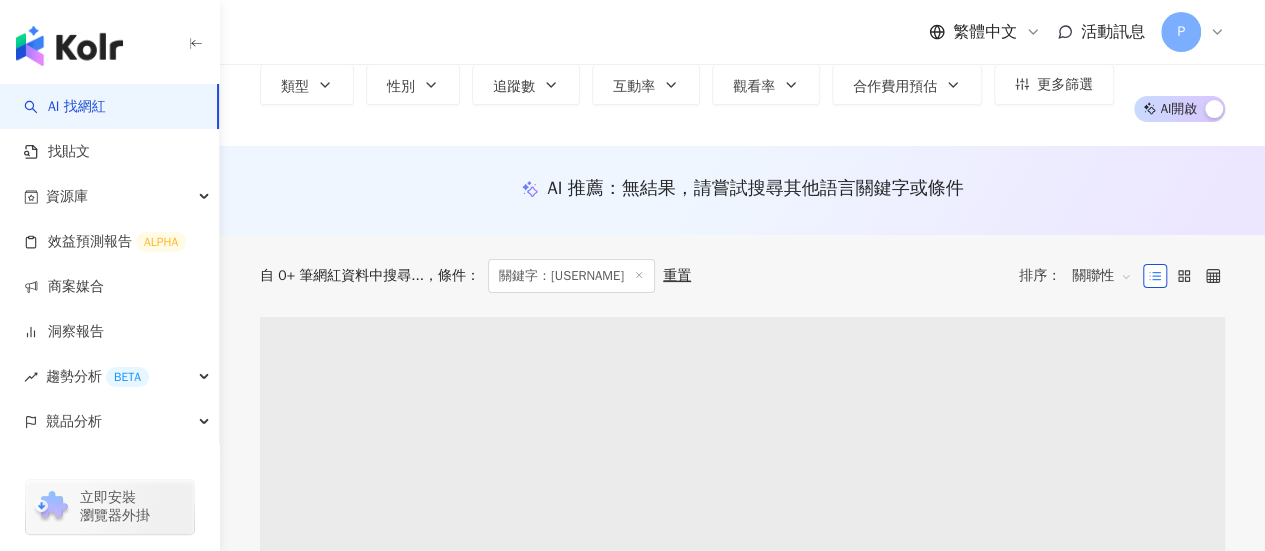 scroll, scrollTop: 300, scrollLeft: 0, axis: vertical 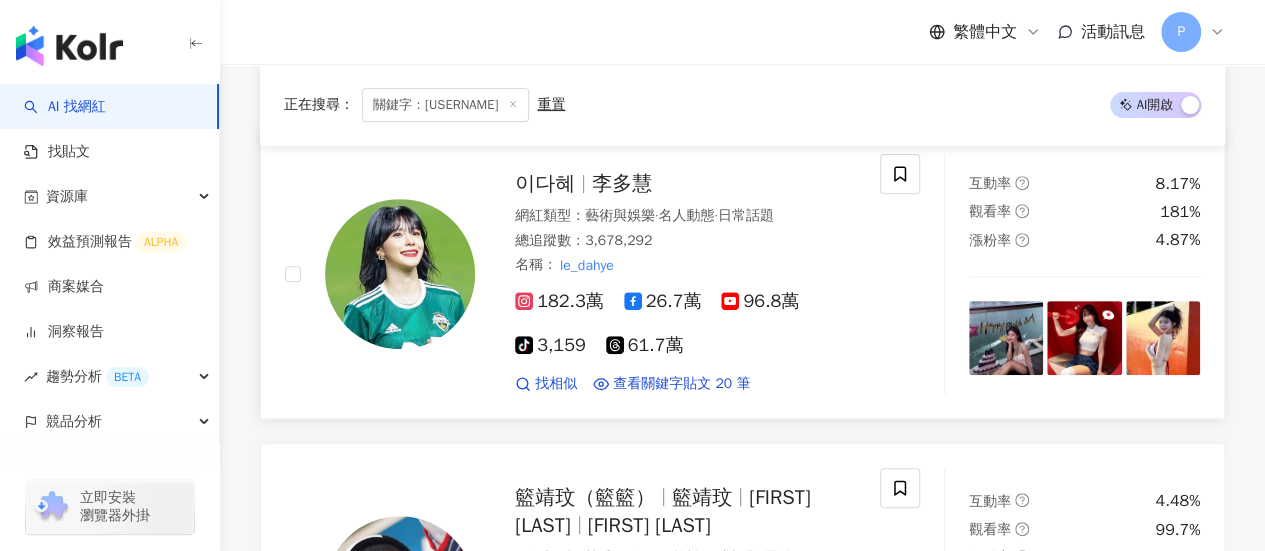 click at bounding box center [400, 274] 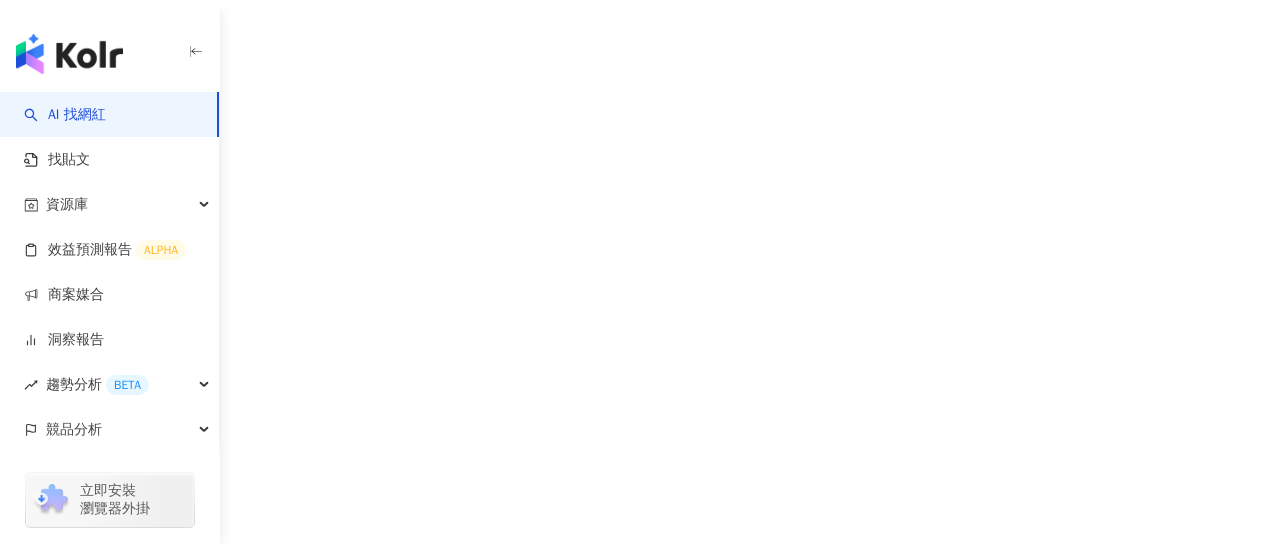 scroll, scrollTop: 0, scrollLeft: 0, axis: both 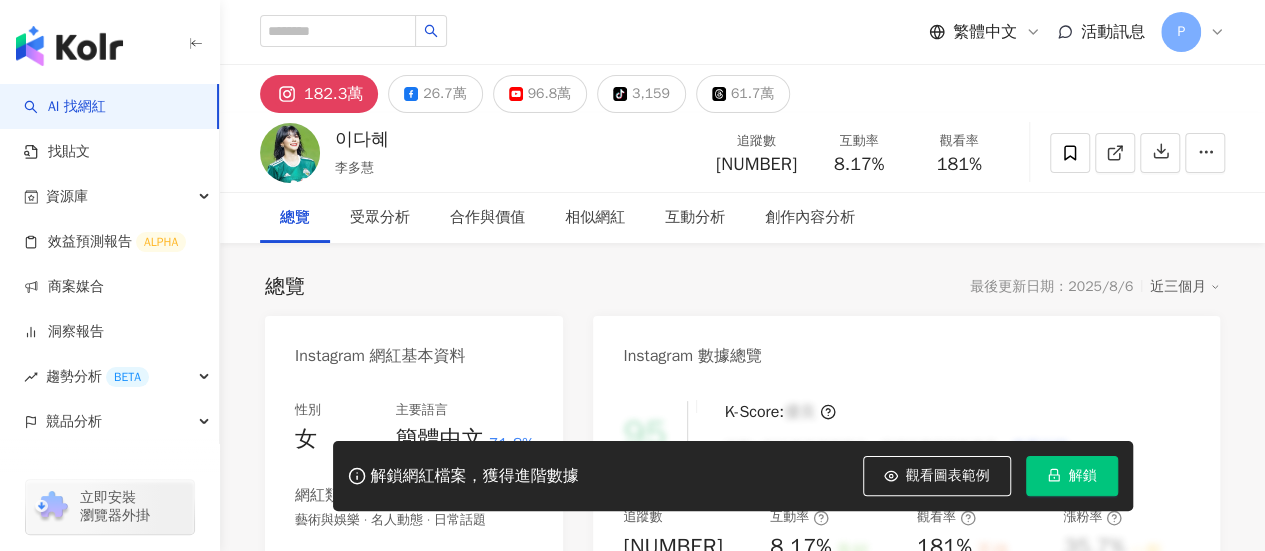click on "解鎖" at bounding box center (1083, 476) 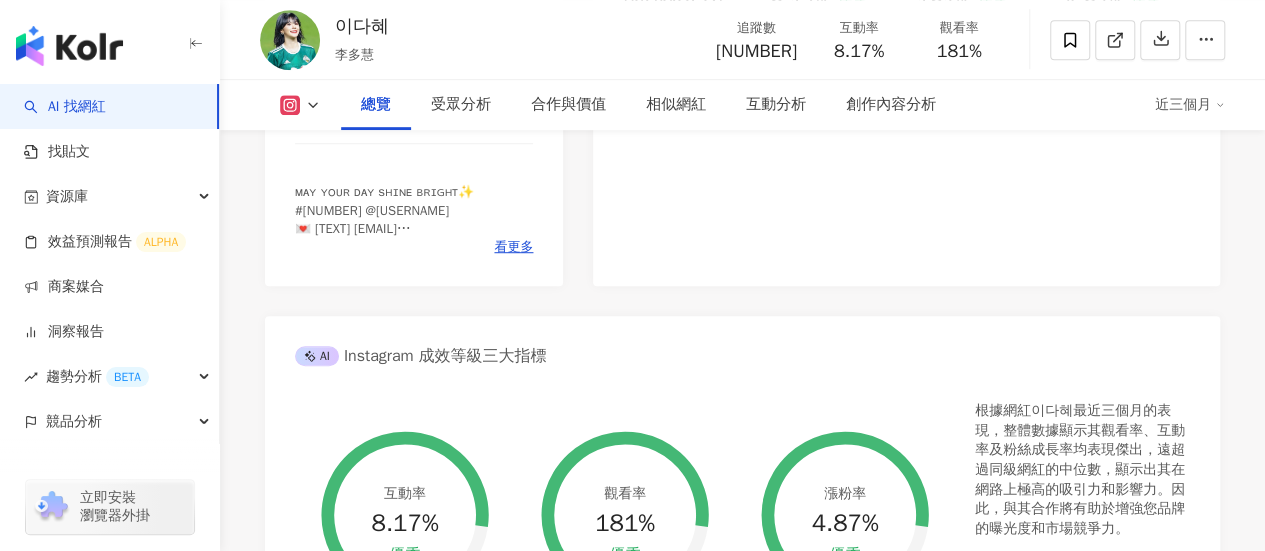 scroll, scrollTop: 300, scrollLeft: 0, axis: vertical 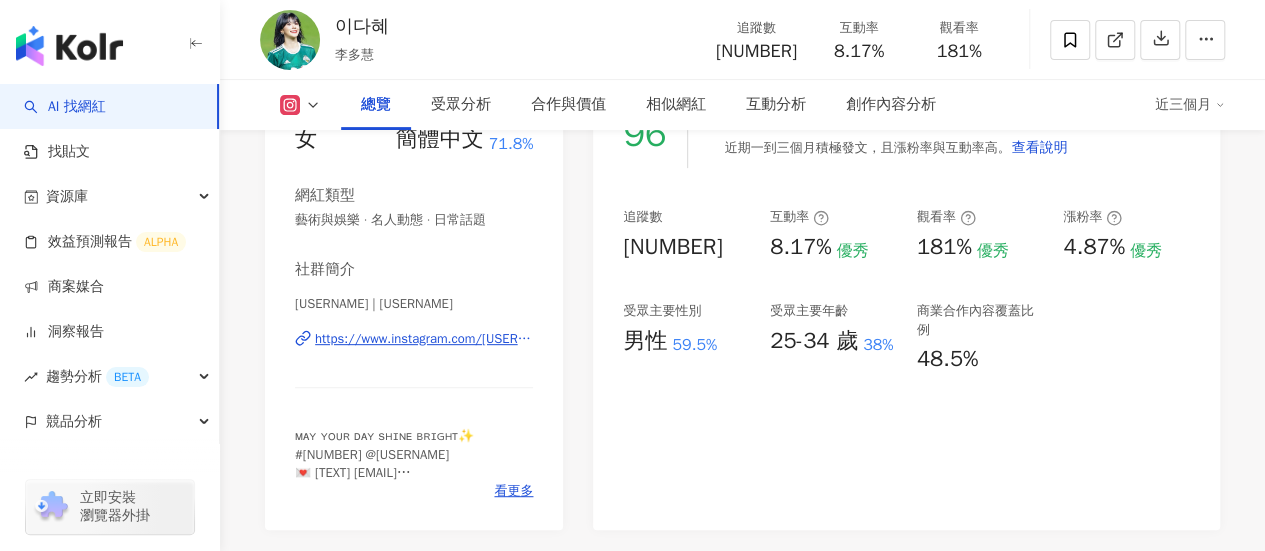 click on "男性" at bounding box center [645, 341] 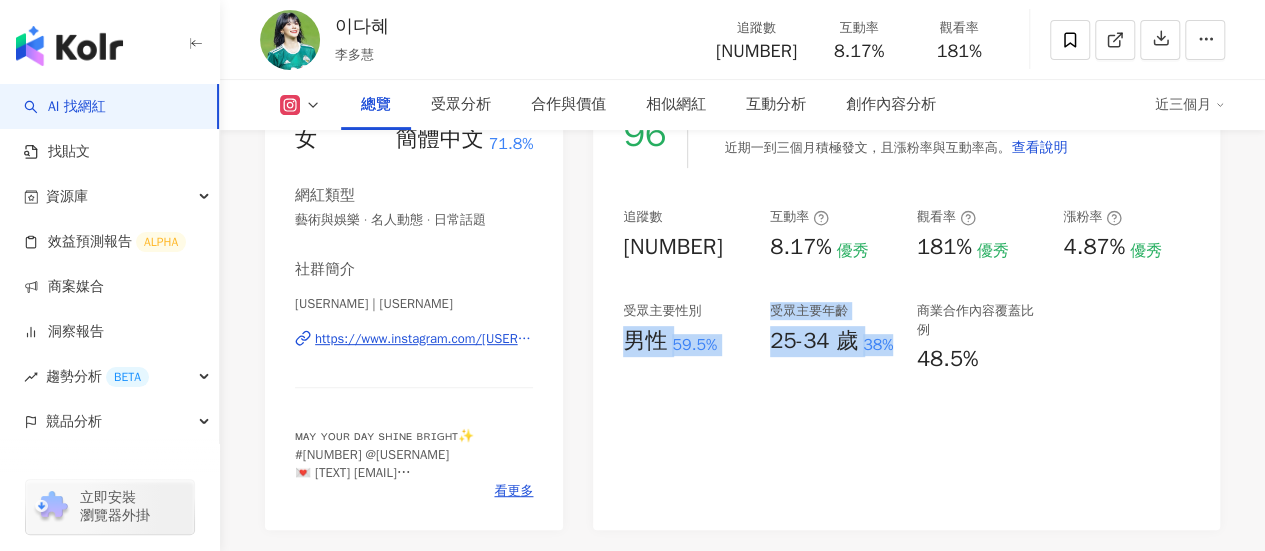 drag, startPoint x: 621, startPoint y: 341, endPoint x: 895, endPoint y: 346, distance: 274.04562 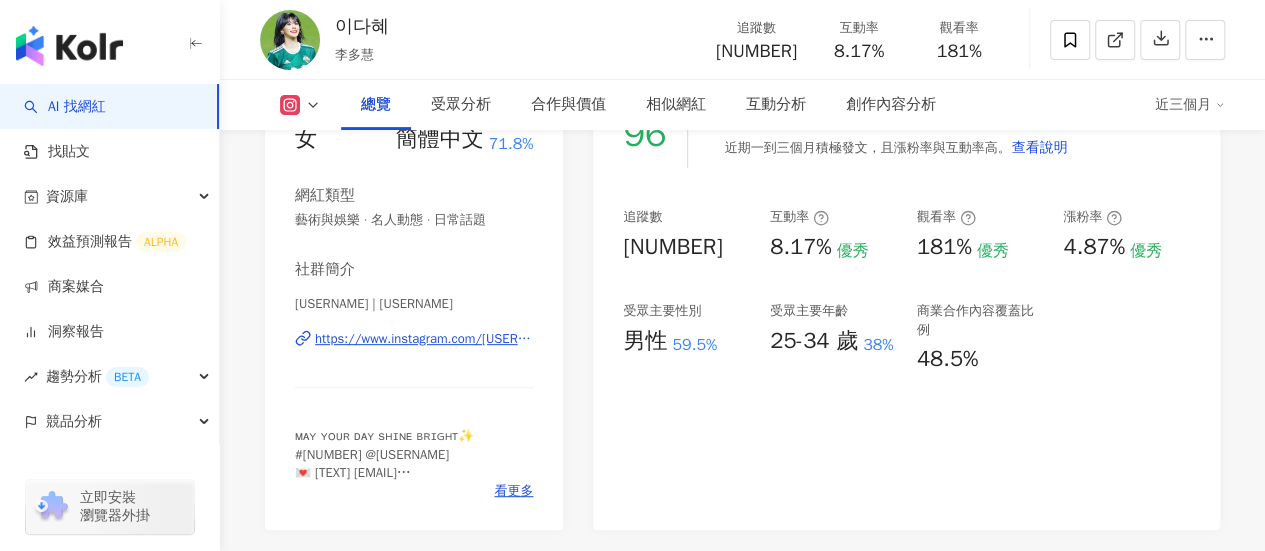 click on "96 K-Score :   優良 近期一到三個月積極發文，且漲粉率與互動率高。 查看說明 追蹤數   1,823,183 互動率   8.17% 優秀 觀看率   181% 優秀 漲粉率   4.87% 優秀 受眾主要性別   男性 59.5% 受眾主要年齡   25-34 歲 38% 商業合作內容覆蓋比例   48.5%" at bounding box center (906, 305) 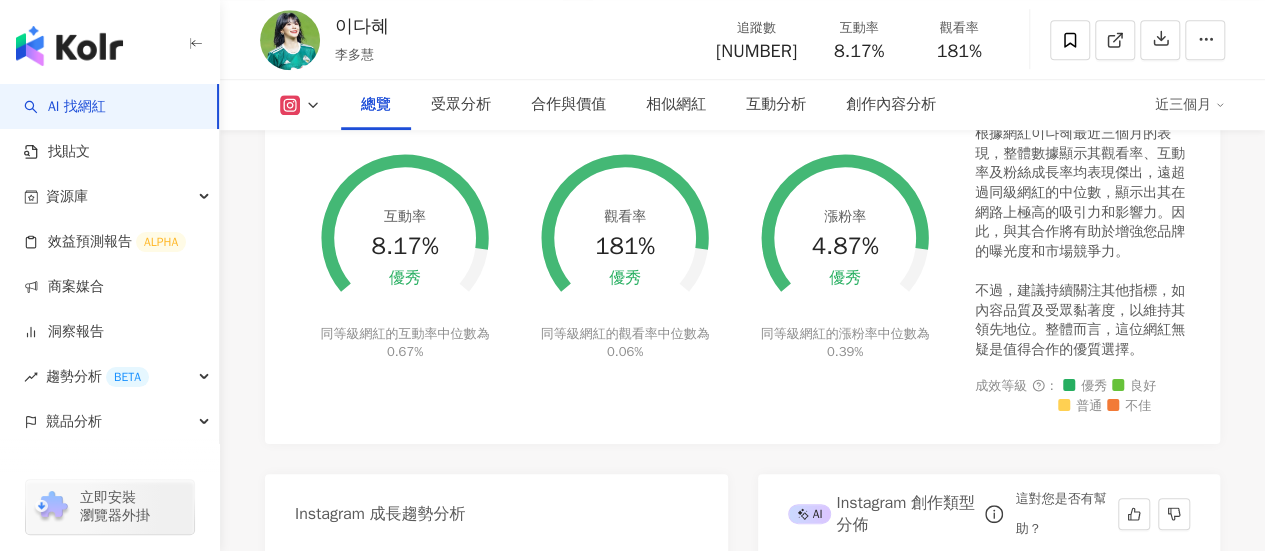 scroll, scrollTop: 800, scrollLeft: 0, axis: vertical 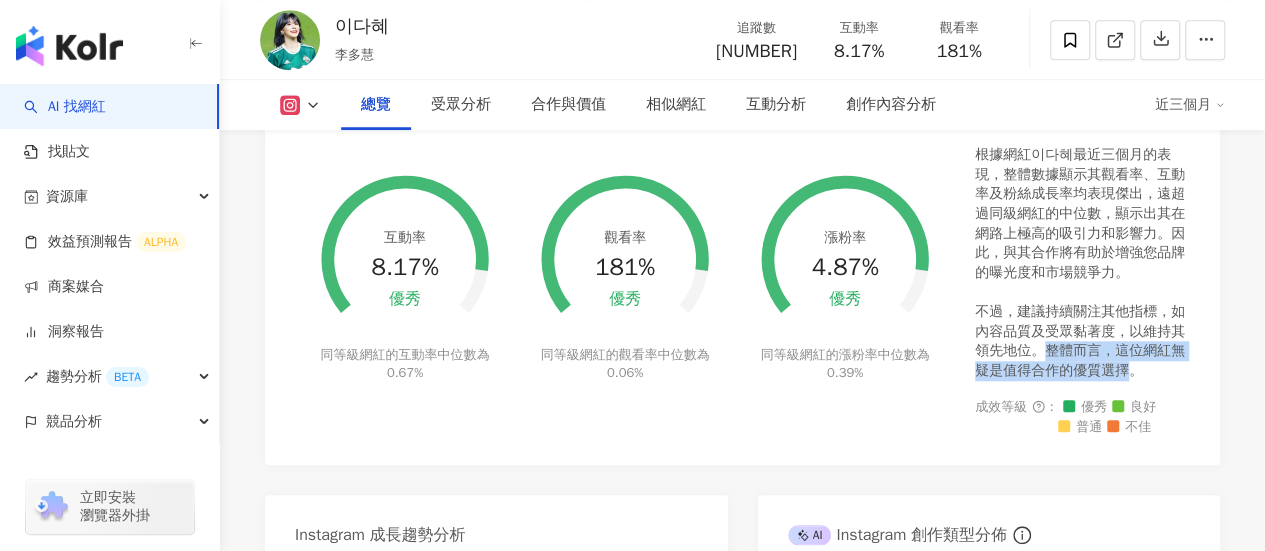 drag, startPoint x: 1136, startPoint y: 371, endPoint x: 1049, endPoint y: 353, distance: 88.84256 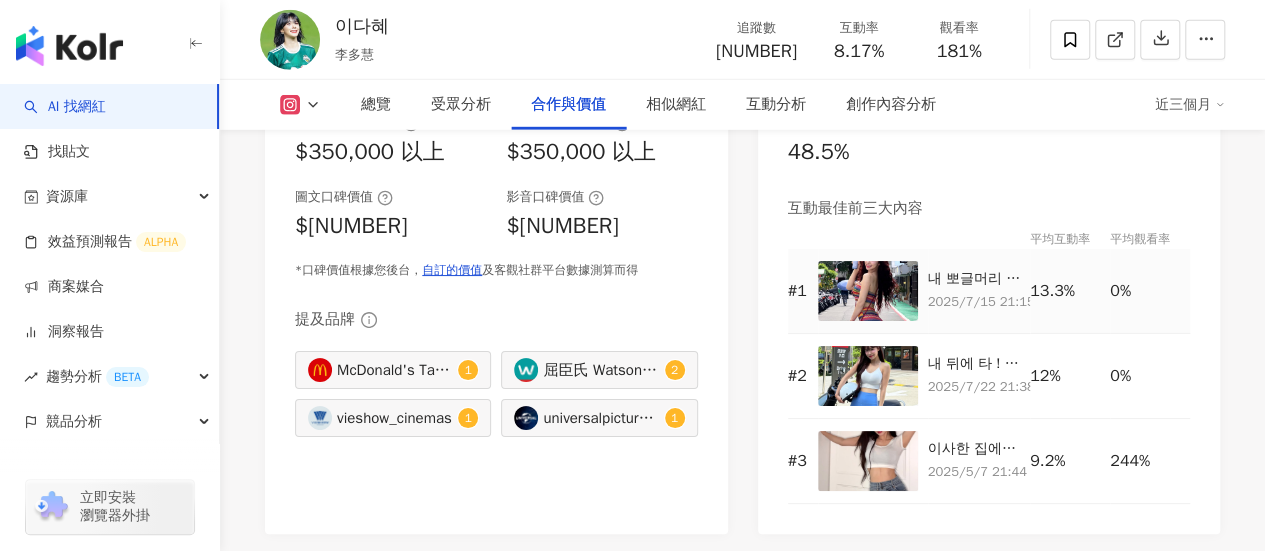 scroll, scrollTop: 2600, scrollLeft: 0, axis: vertical 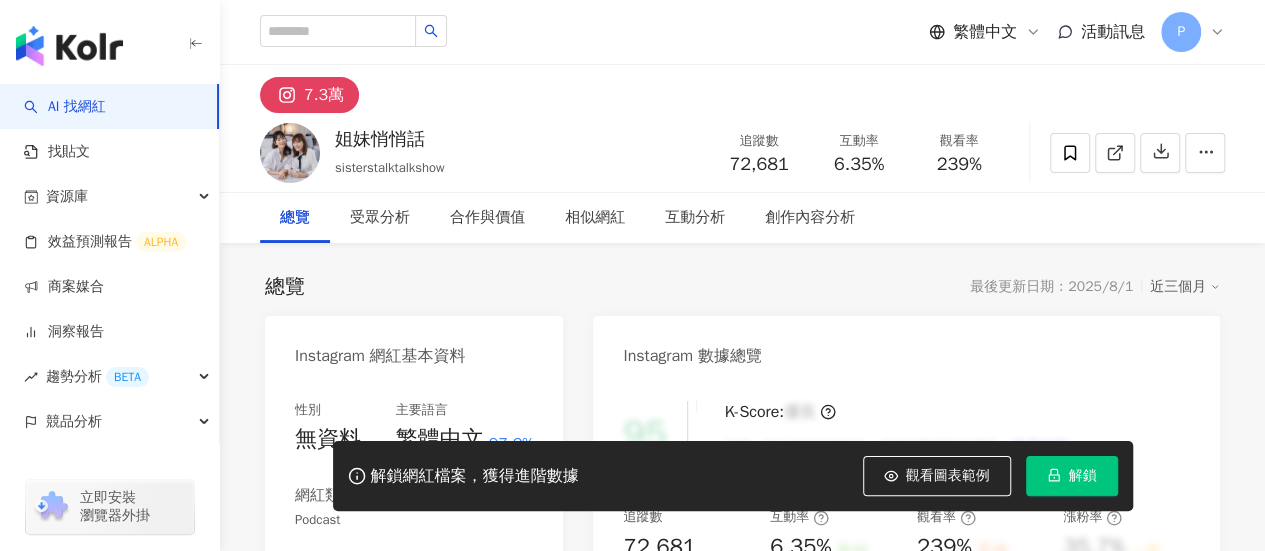 click on "解鎖" at bounding box center (1072, 476) 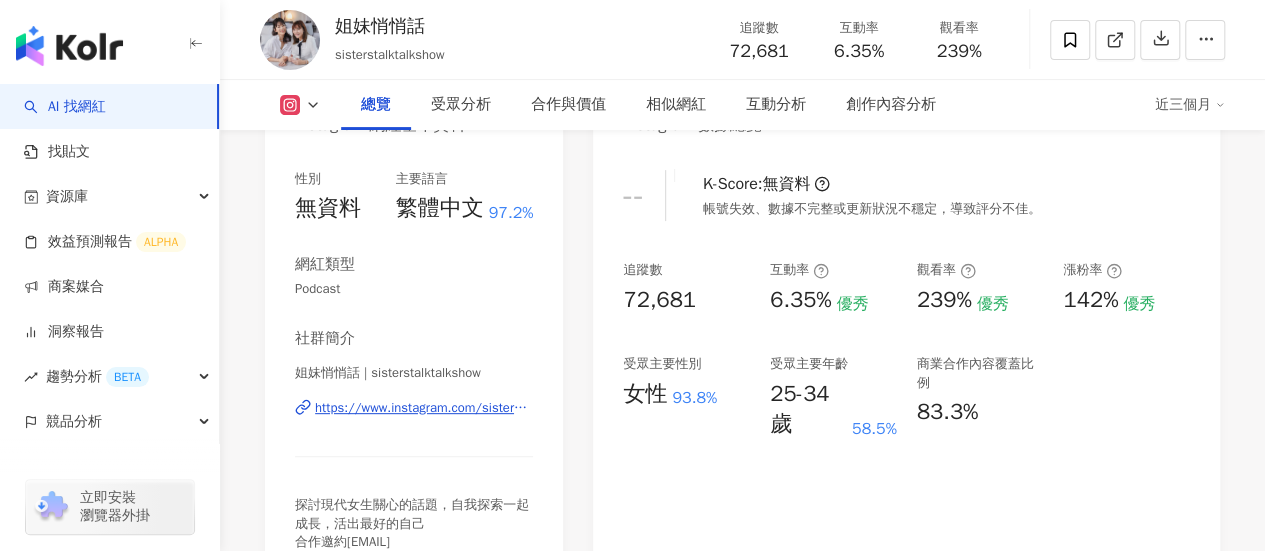 scroll, scrollTop: 200, scrollLeft: 0, axis: vertical 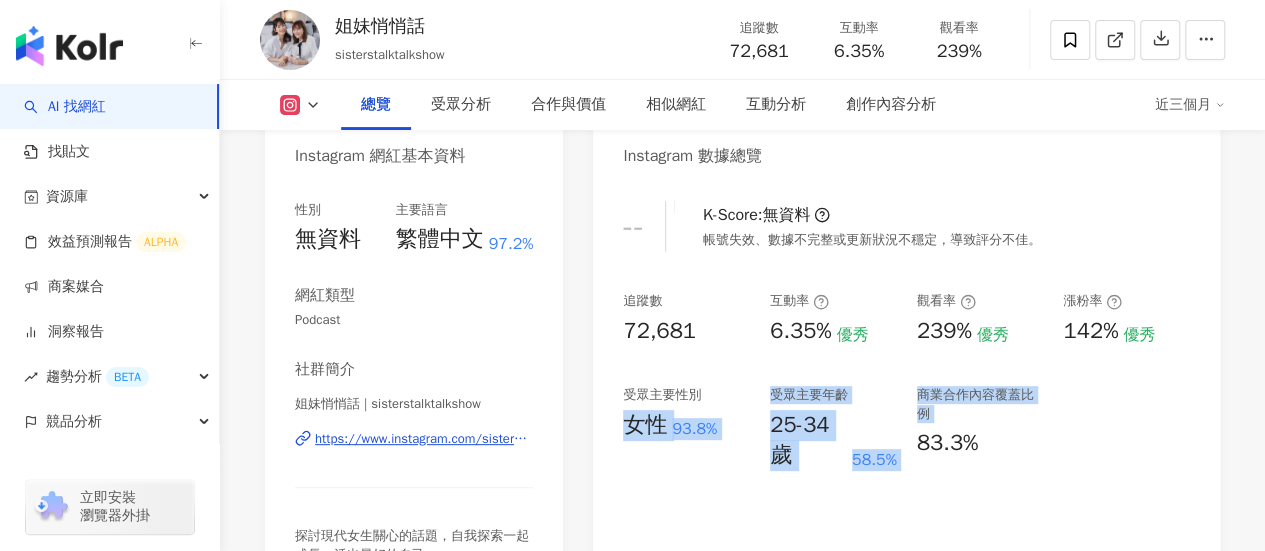 drag, startPoint x: 625, startPoint y: 427, endPoint x: 906, endPoint y: 473, distance: 284.74023 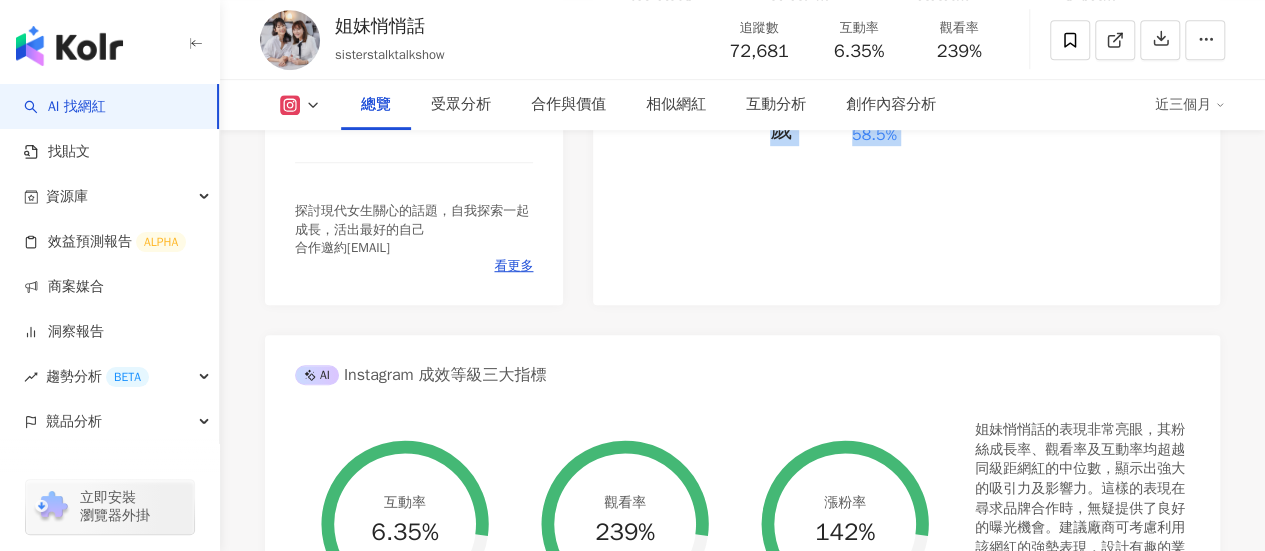 scroll, scrollTop: 400, scrollLeft: 0, axis: vertical 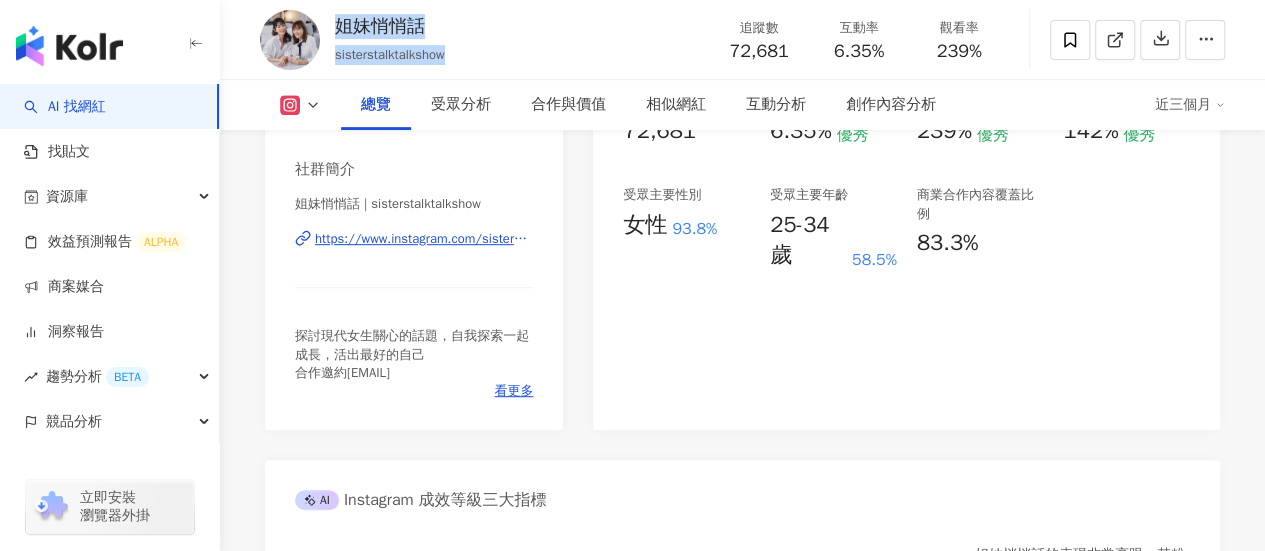 drag, startPoint x: 458, startPoint y: 57, endPoint x: 338, endPoint y: 21, distance: 125.283676 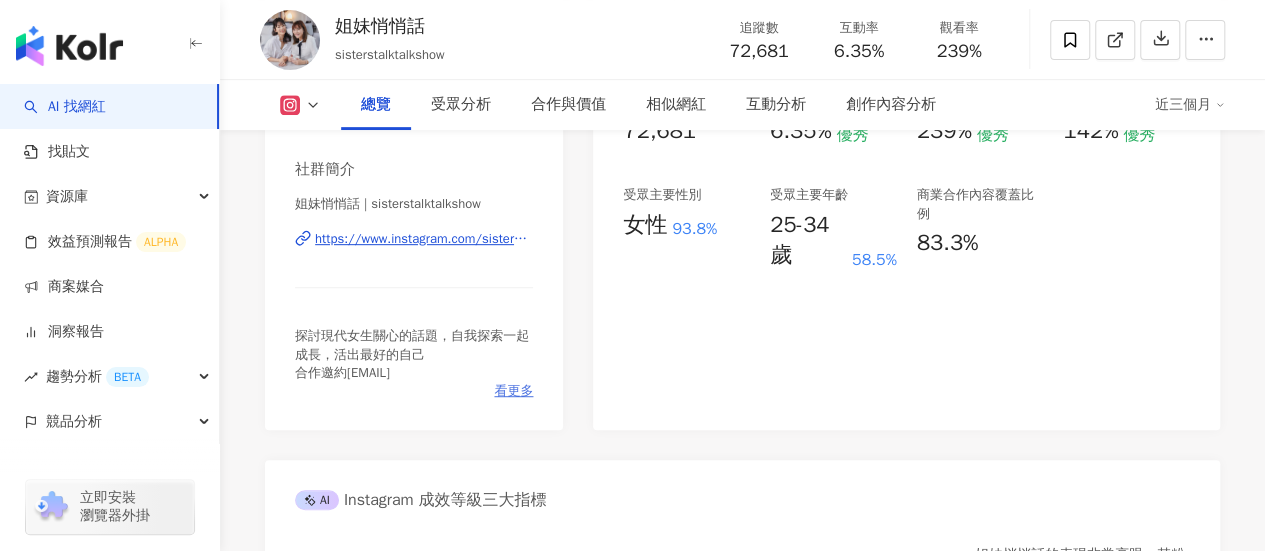 click on "看更多" at bounding box center [513, 391] 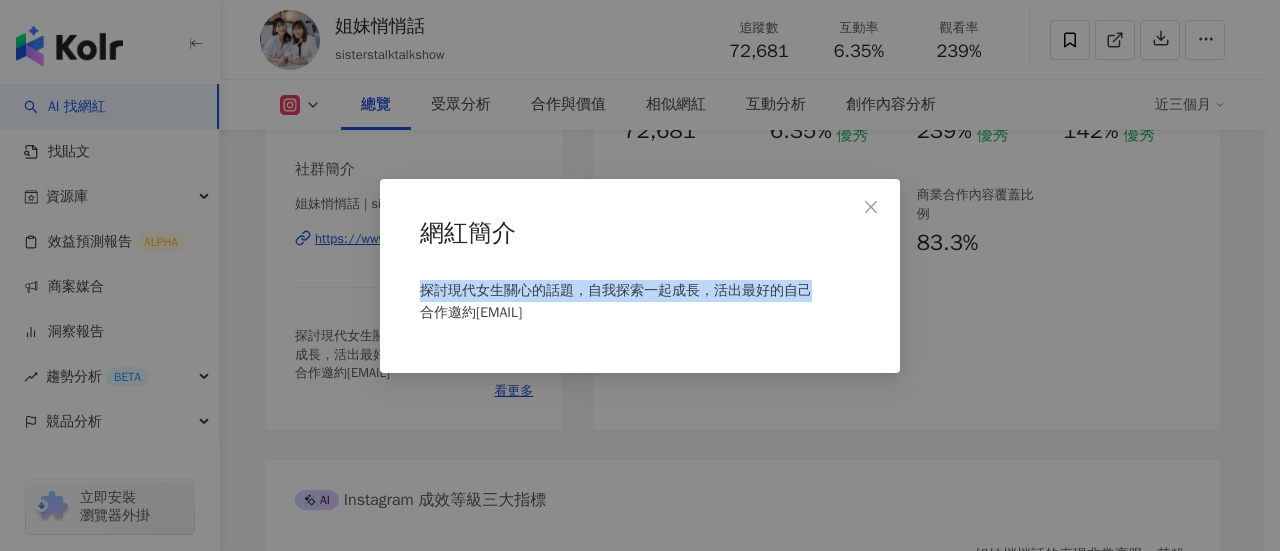 drag, startPoint x: 808, startPoint y: 287, endPoint x: 418, endPoint y: 297, distance: 390.12817 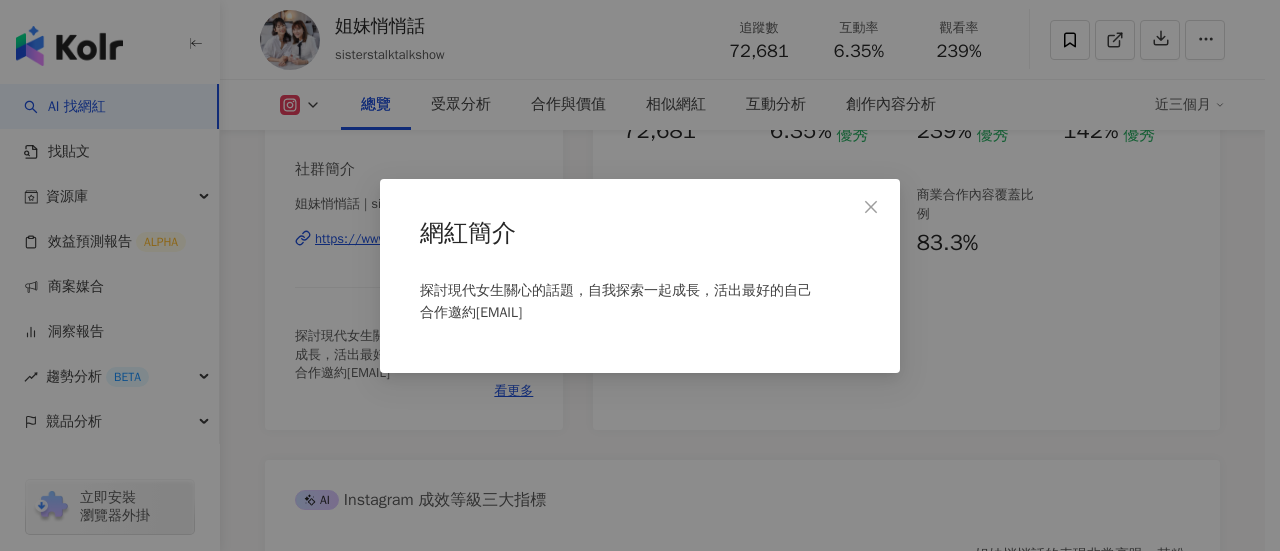 click on "網紅簡介 探討現代女生關心的話題，自我探索一起成長，活出最好的自己
合作邀約sisterstalktalkshow@gmail.com" at bounding box center (640, 275) 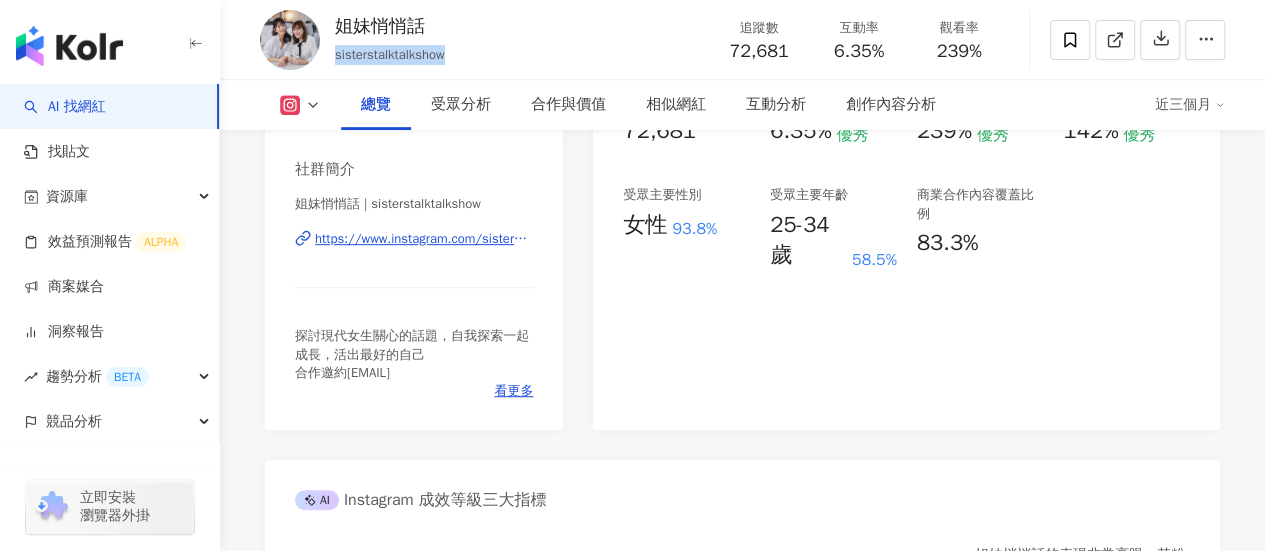 drag, startPoint x: 486, startPoint y: 52, endPoint x: 450, endPoint y: 13, distance: 53.075417 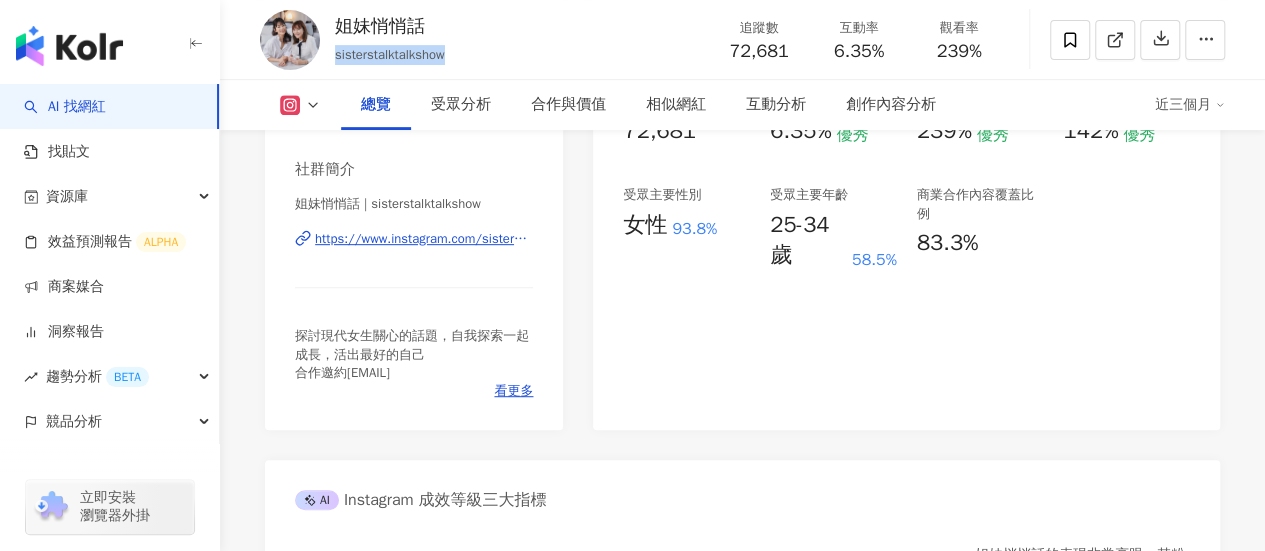 click 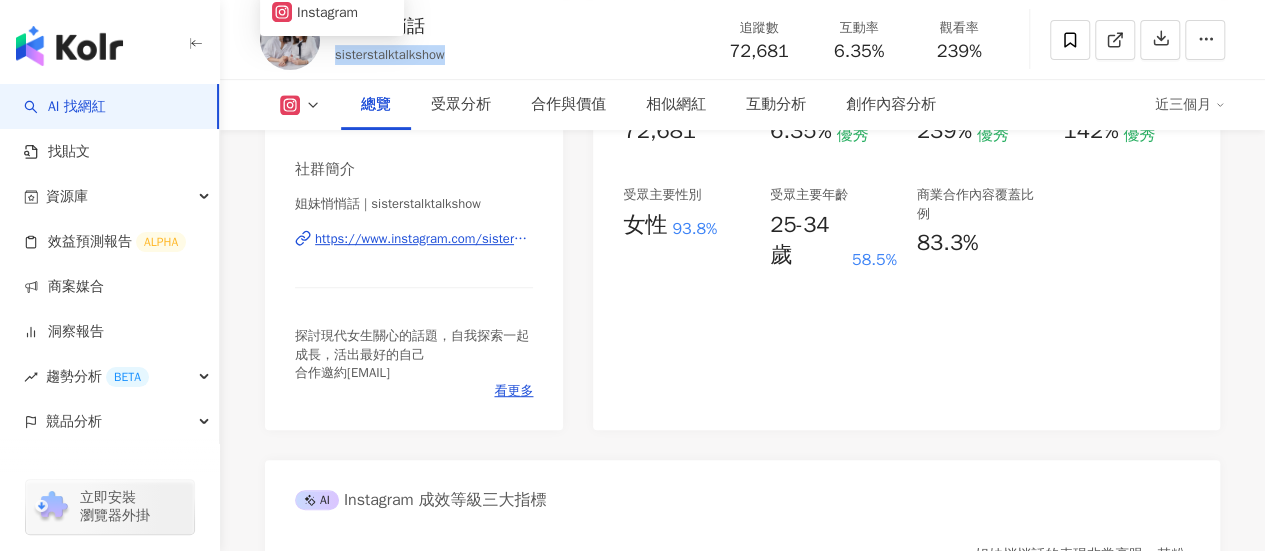 scroll, scrollTop: 0, scrollLeft: 0, axis: both 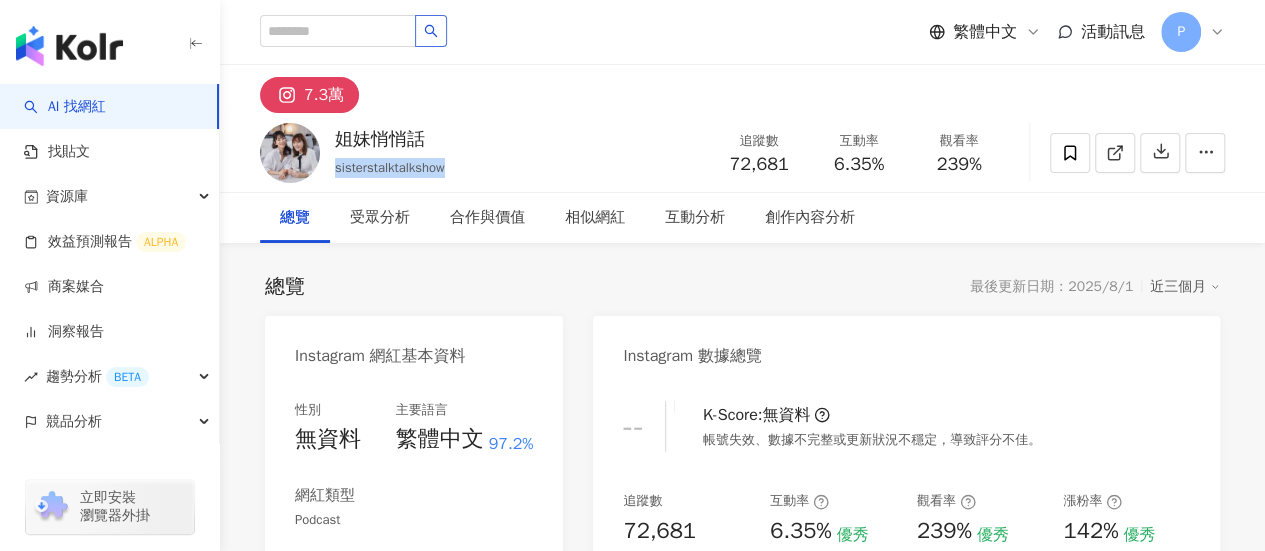 click 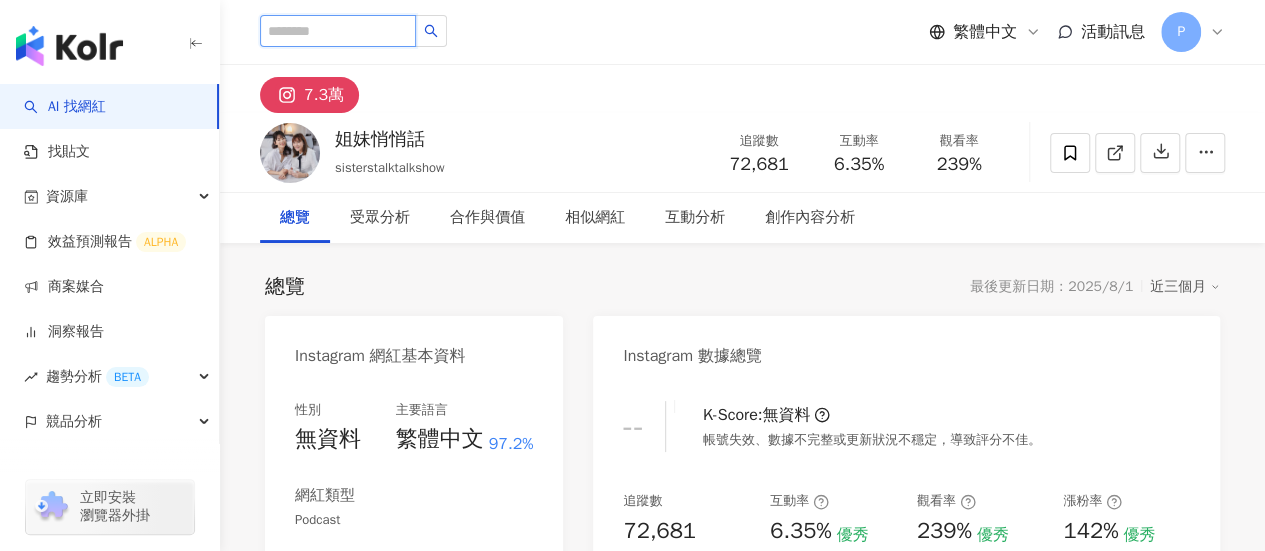 click at bounding box center [338, 31] 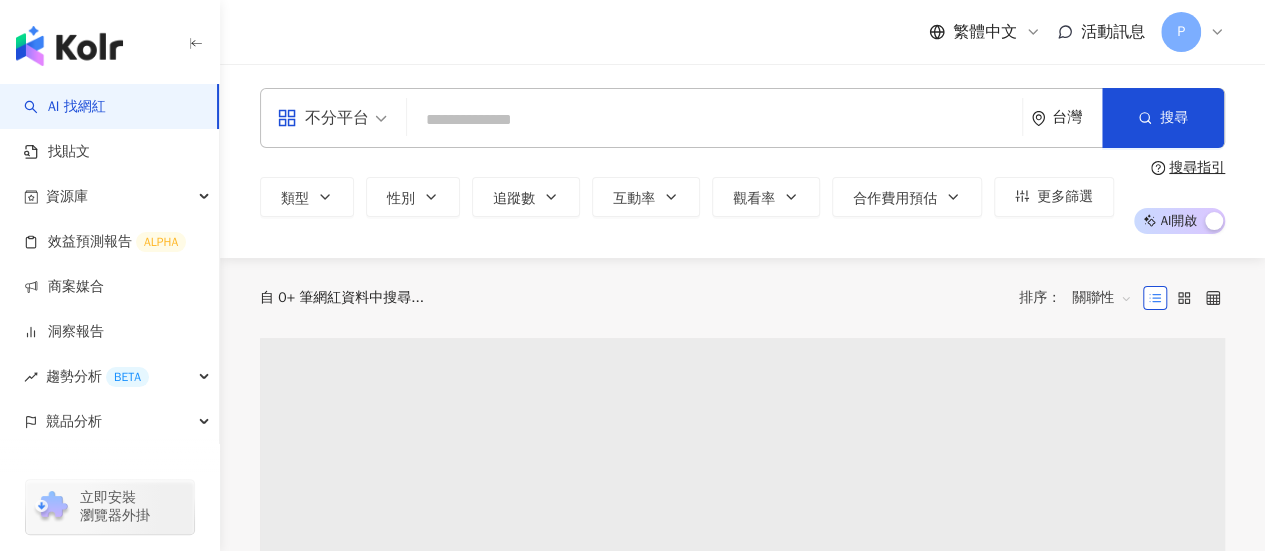 click at bounding box center (714, 120) 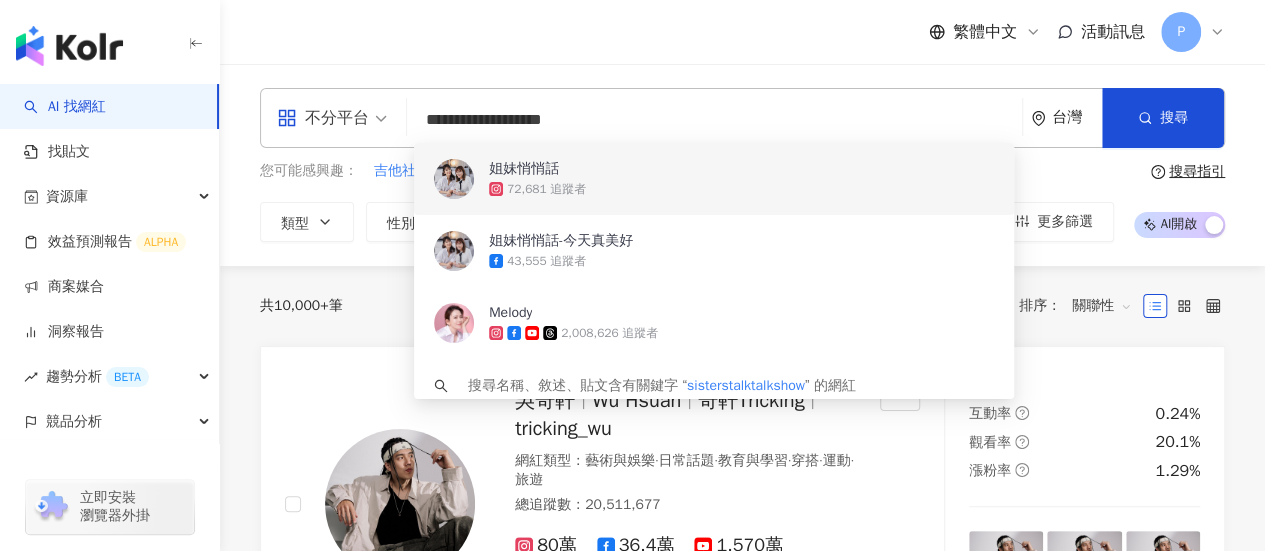 type on "**********" 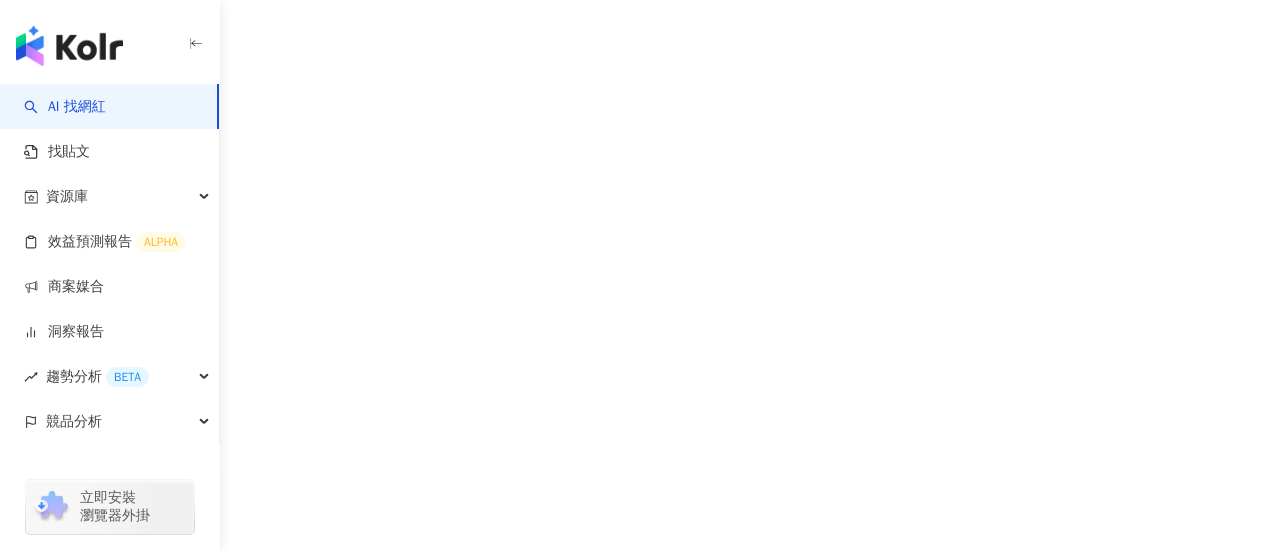 scroll, scrollTop: 0, scrollLeft: 0, axis: both 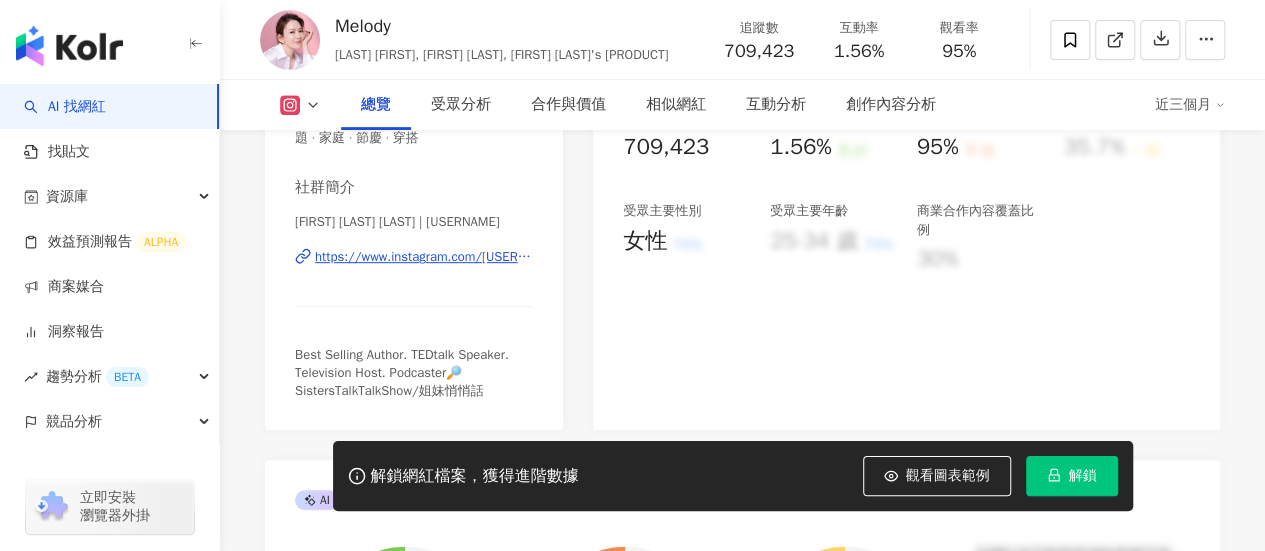 click on "解鎖" at bounding box center [1083, 476] 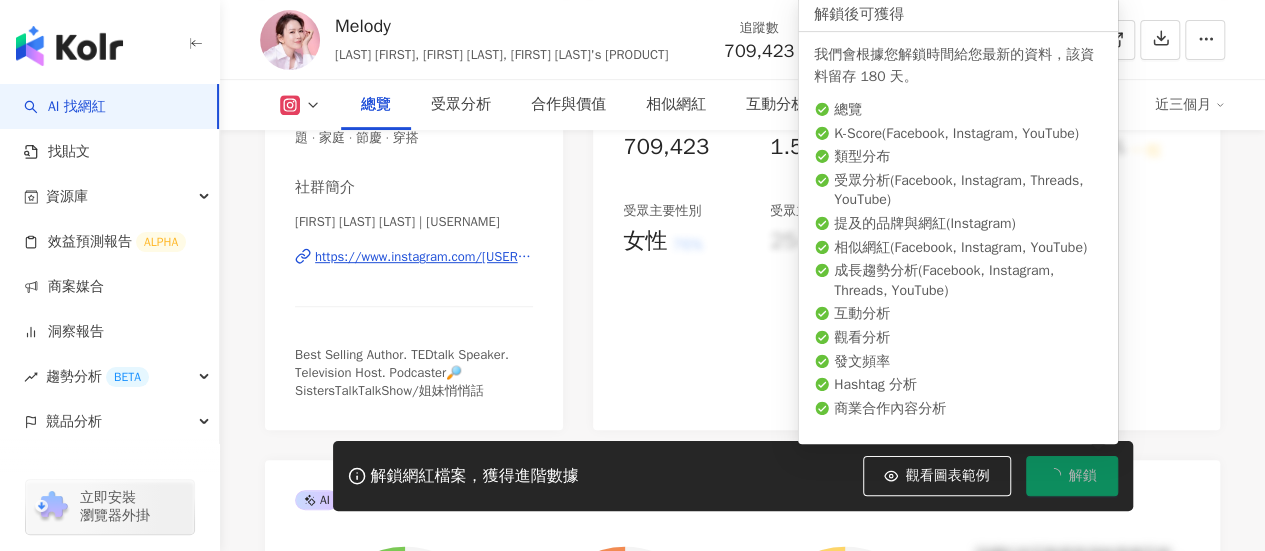scroll, scrollTop: 0, scrollLeft: 0, axis: both 